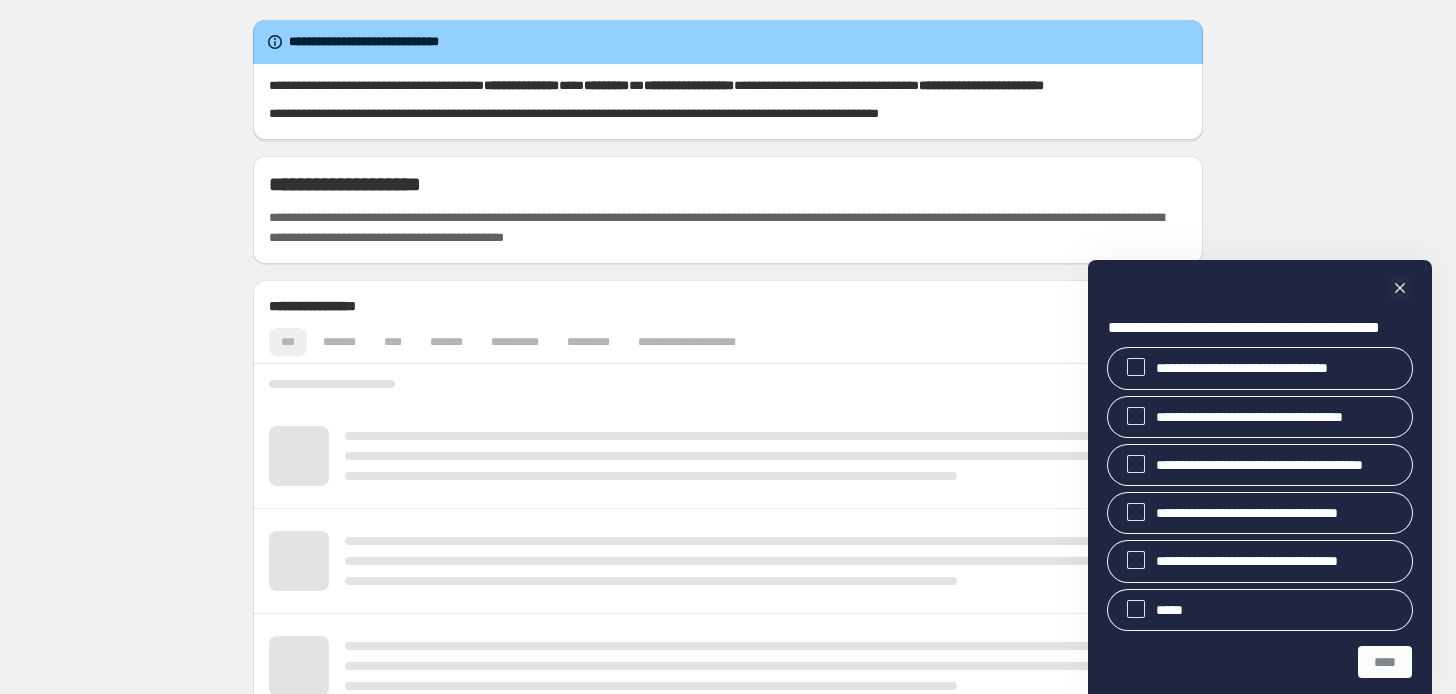 scroll, scrollTop: 0, scrollLeft: 0, axis: both 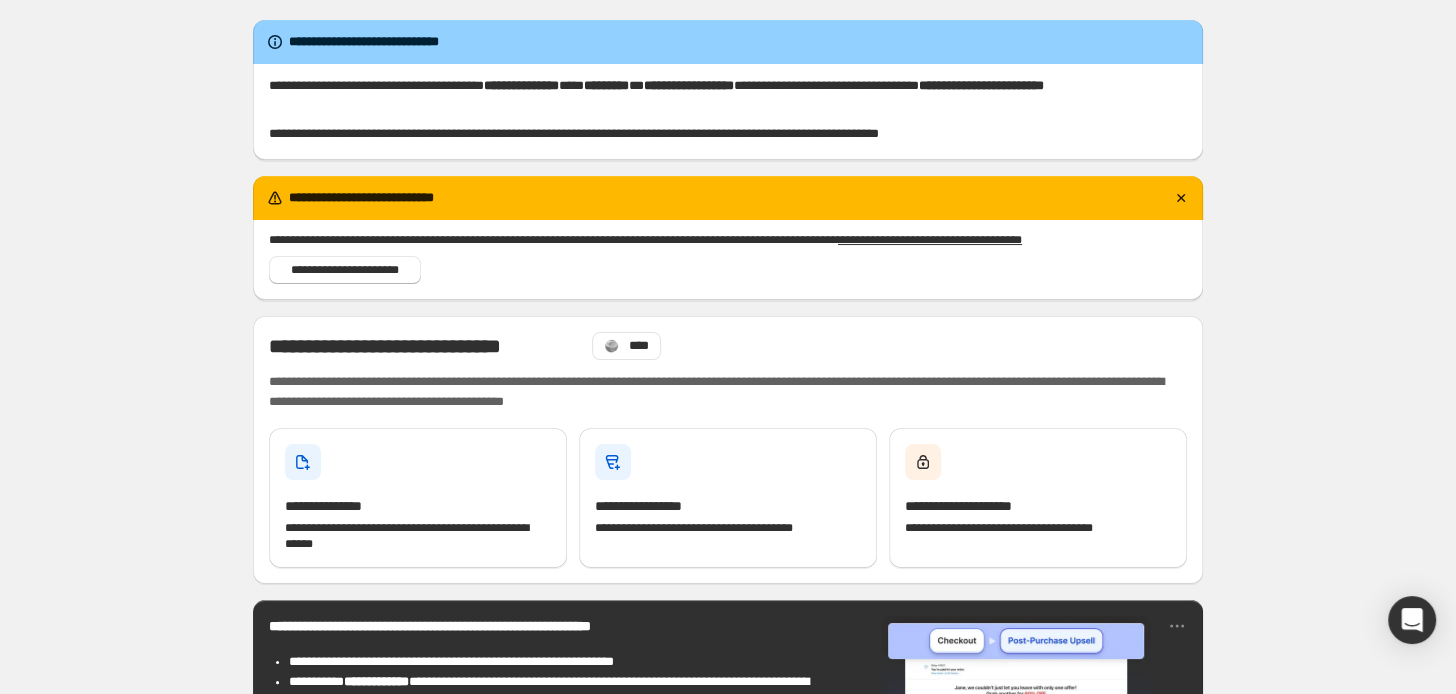 click on "**********" at bounding box center [728, 952] 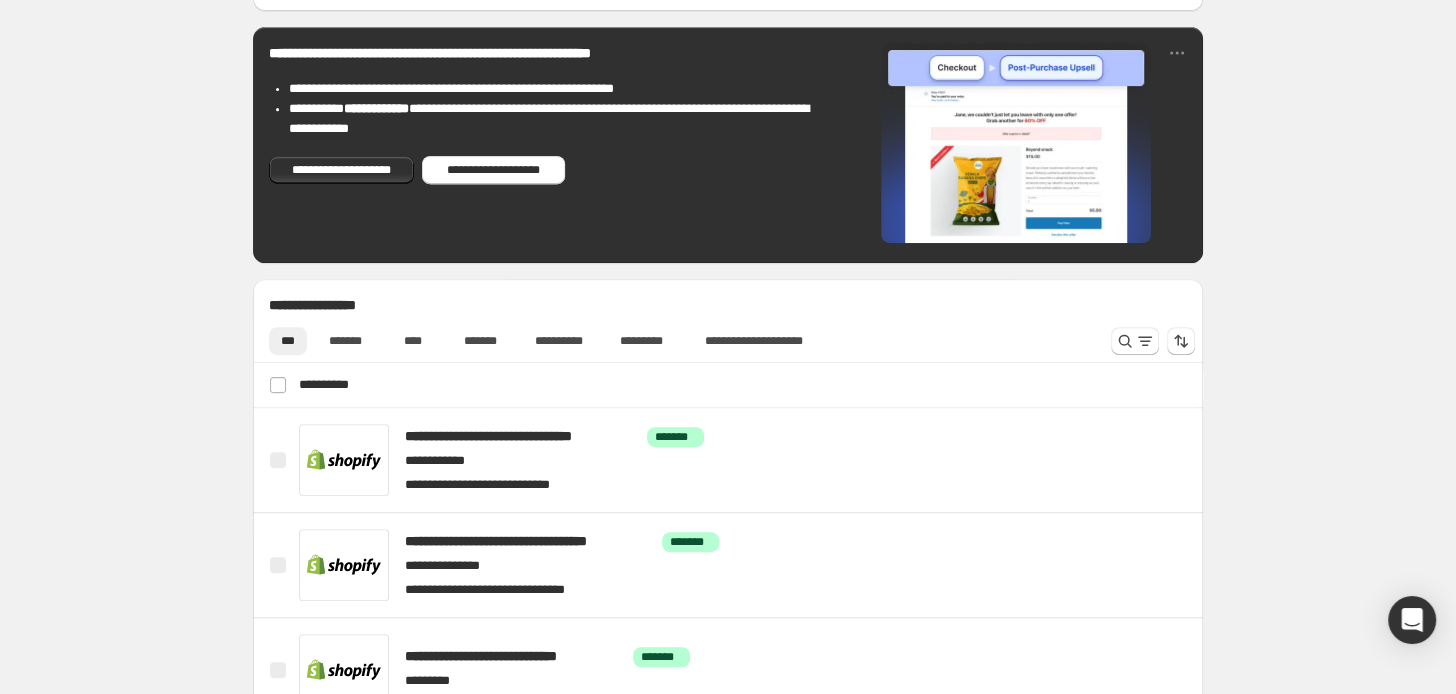 scroll, scrollTop: 530, scrollLeft: 0, axis: vertical 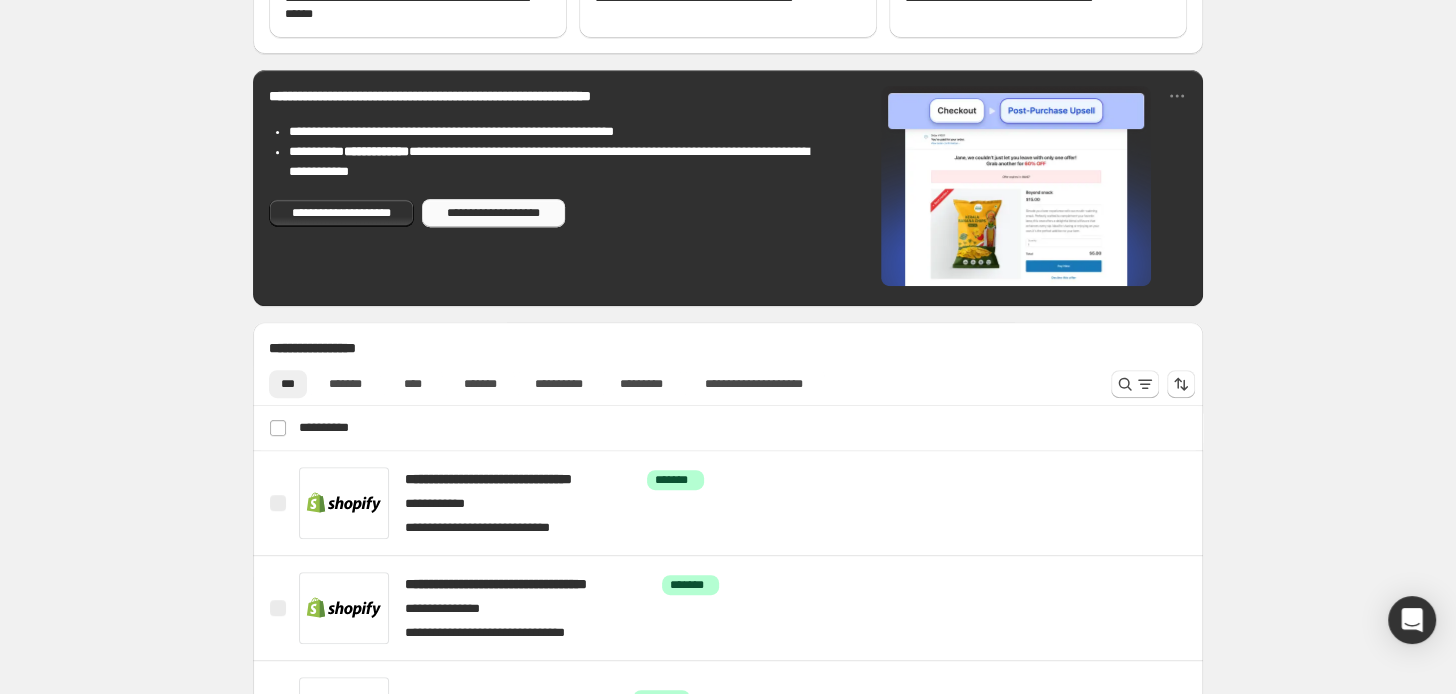 click on "**********" at bounding box center (493, 213) 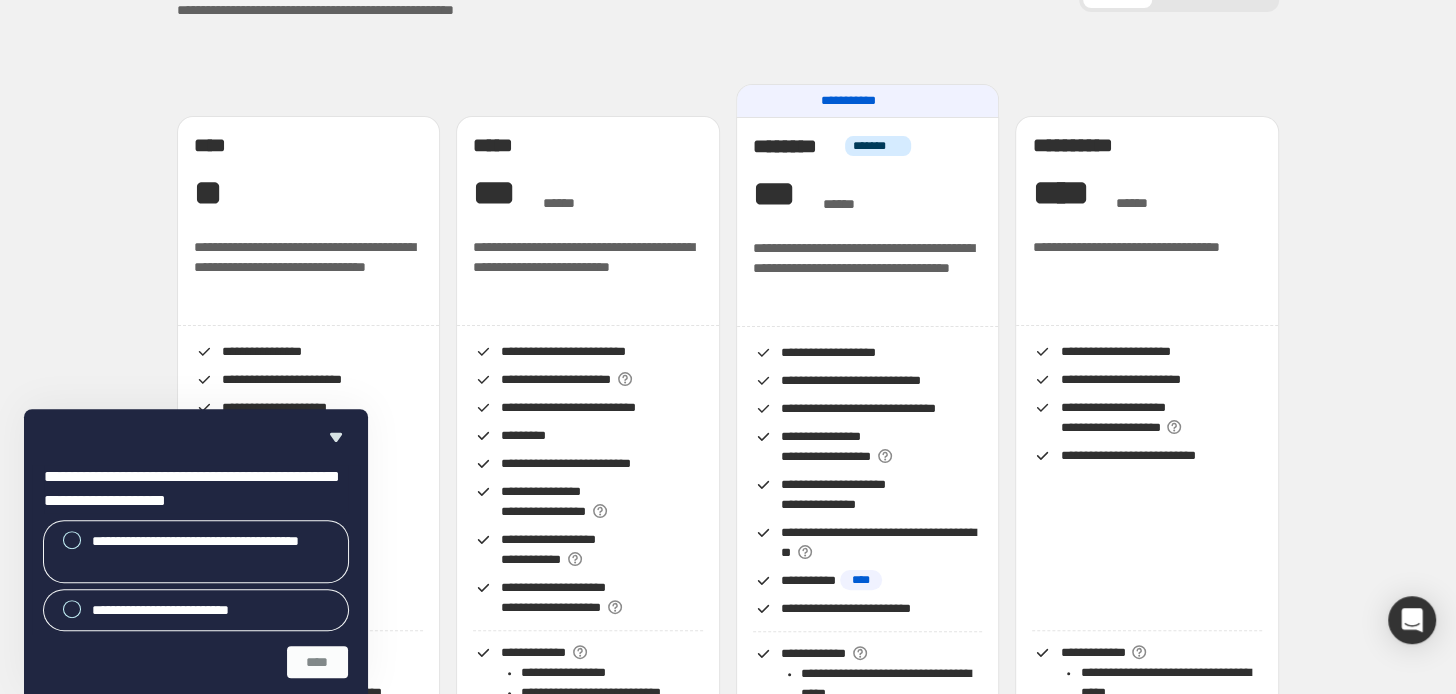 scroll, scrollTop: 0, scrollLeft: 0, axis: both 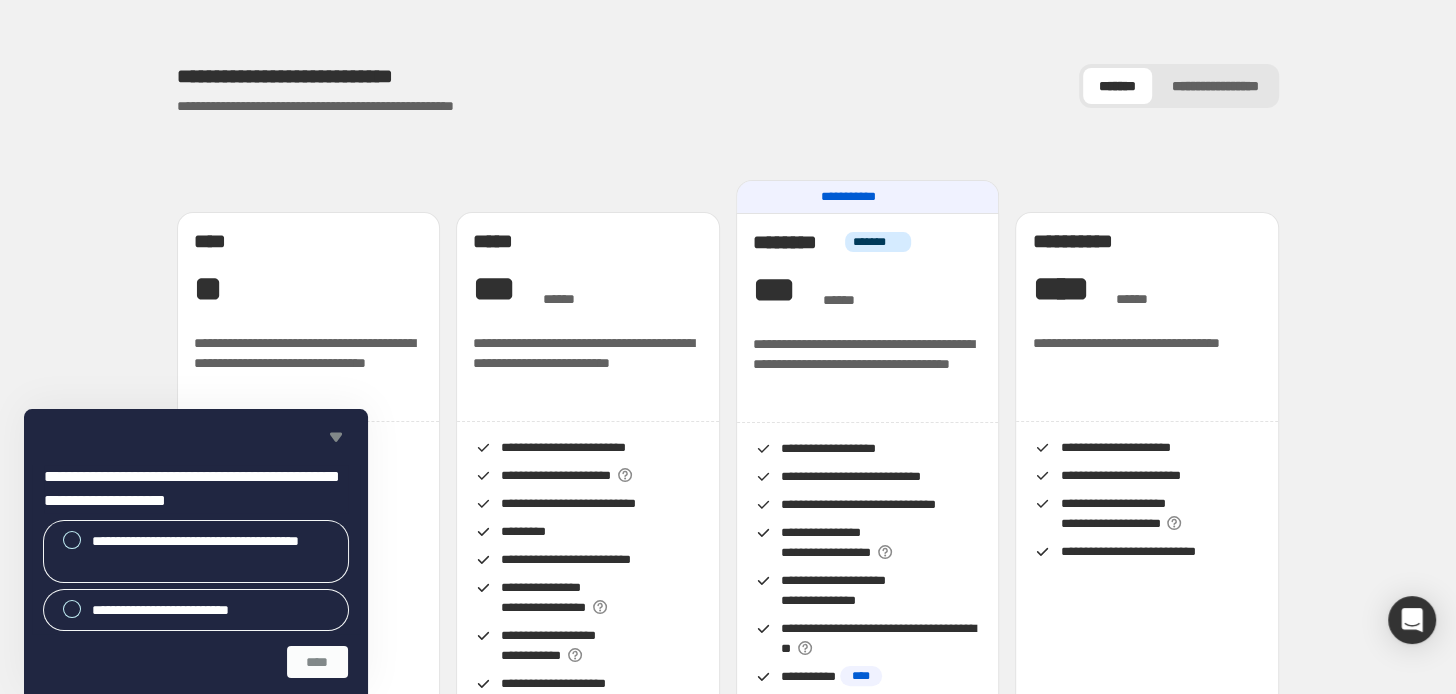 click 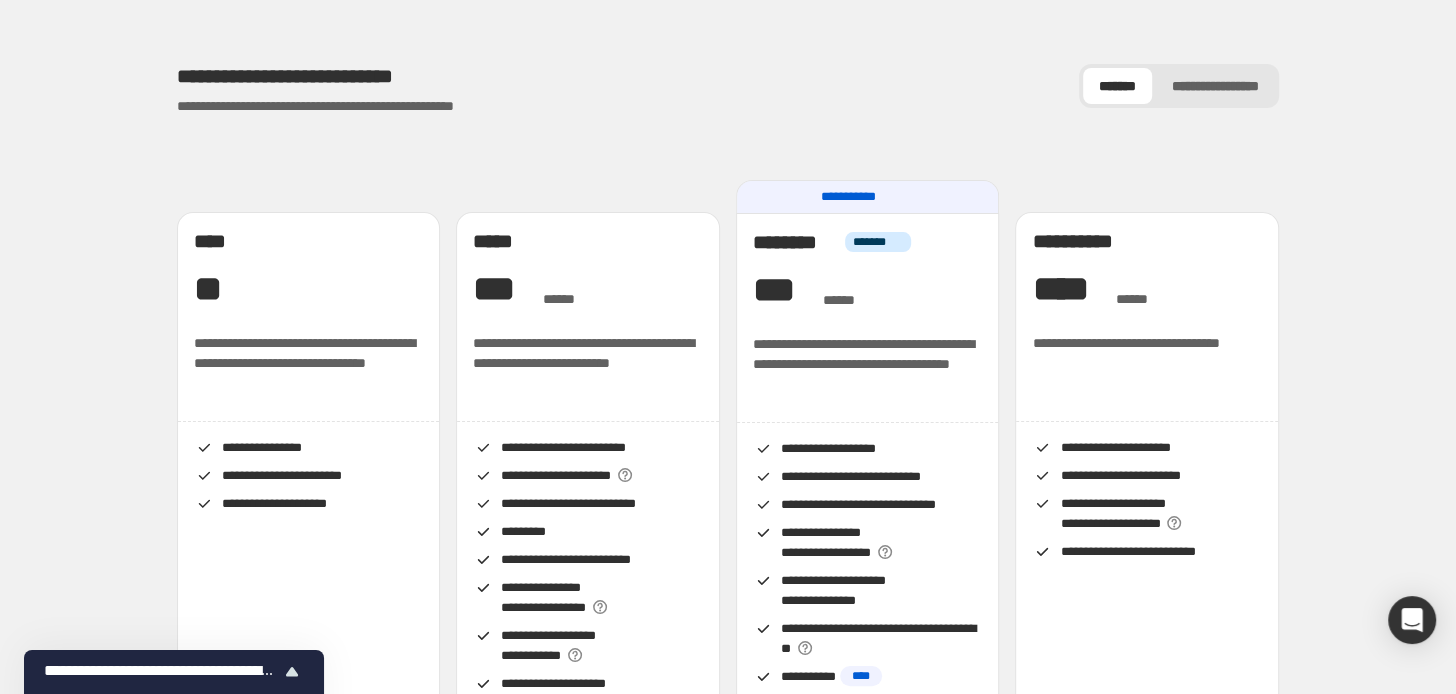 click on "*******" at bounding box center [1117, 86] 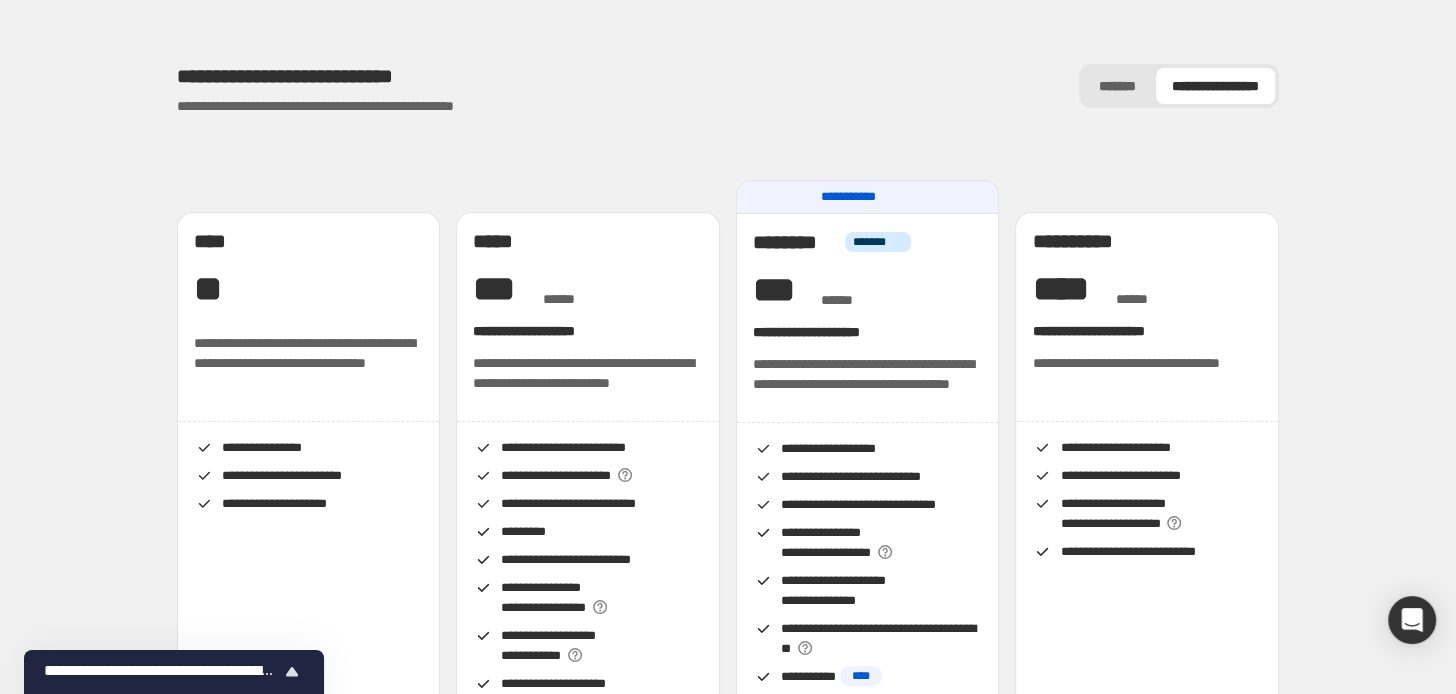 click on "*******" at bounding box center (1117, 86) 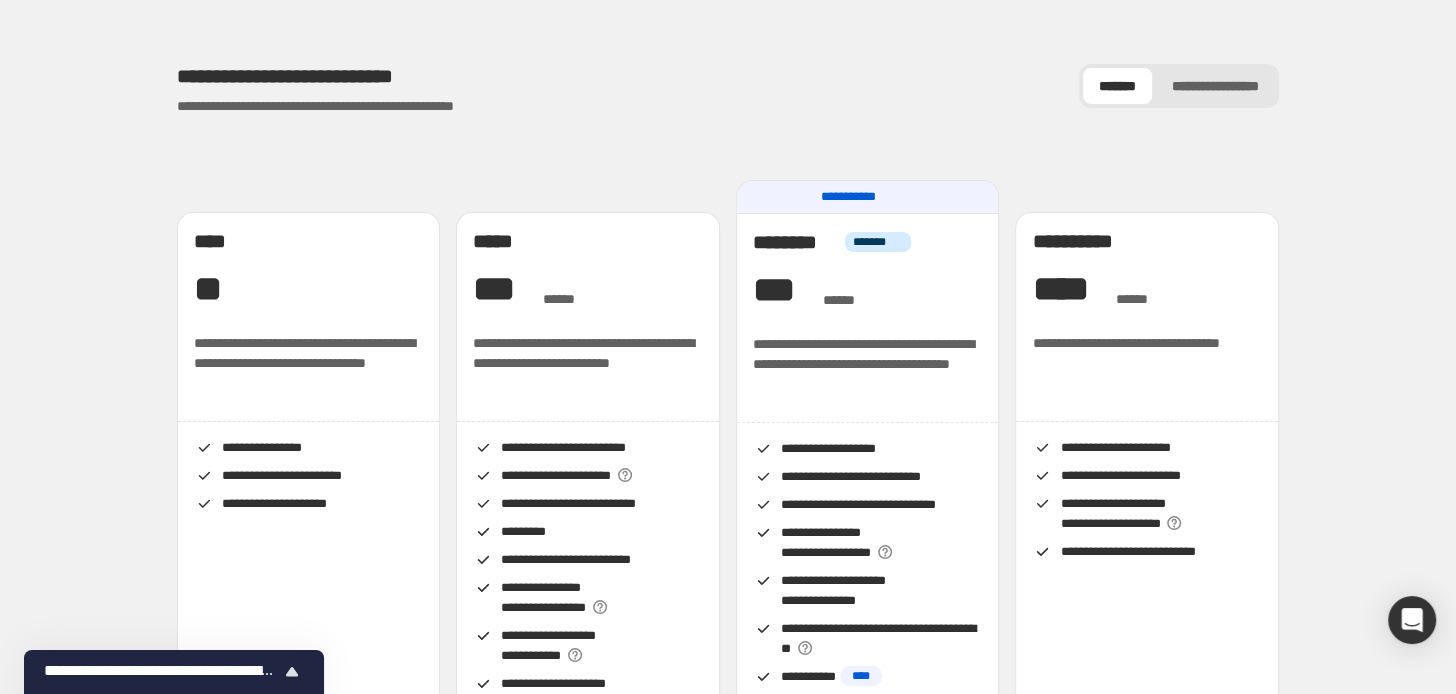 click on "*******" at bounding box center (1117, 86) 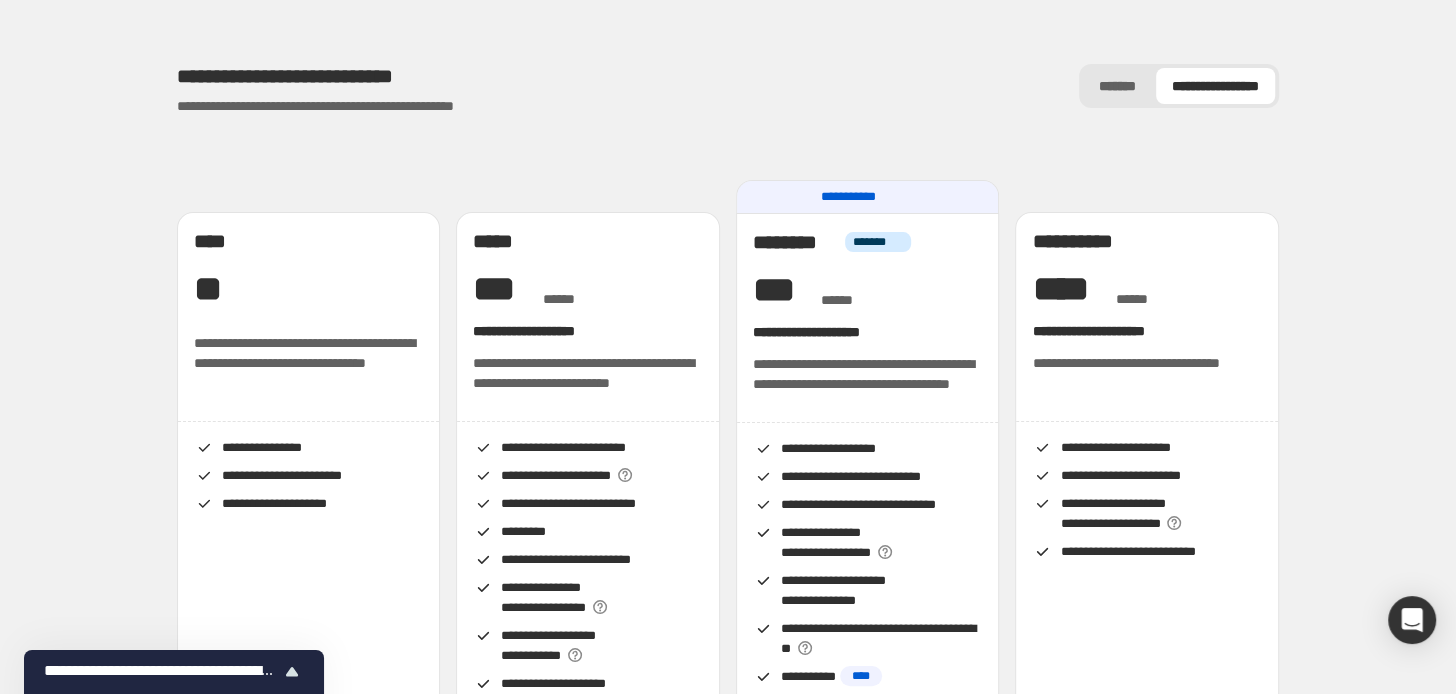 click on "*******" at bounding box center (1117, 86) 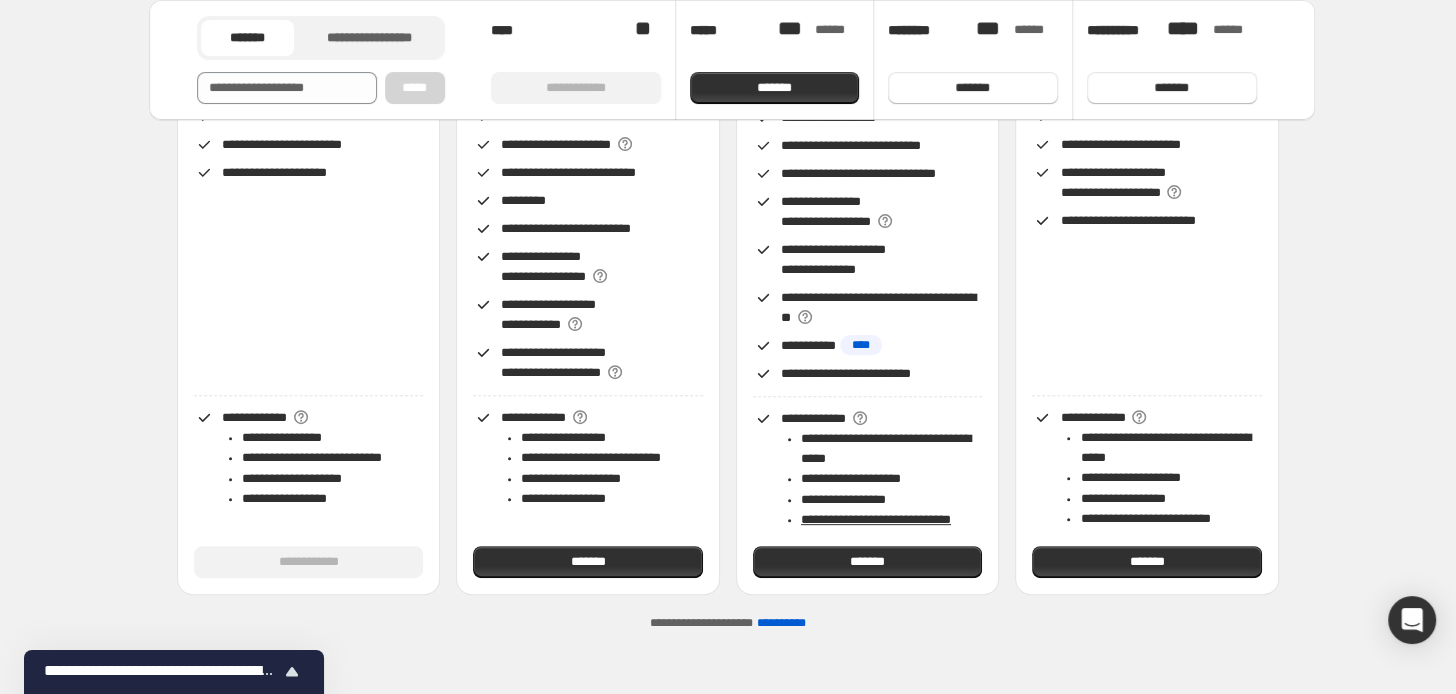 scroll, scrollTop: 424, scrollLeft: 0, axis: vertical 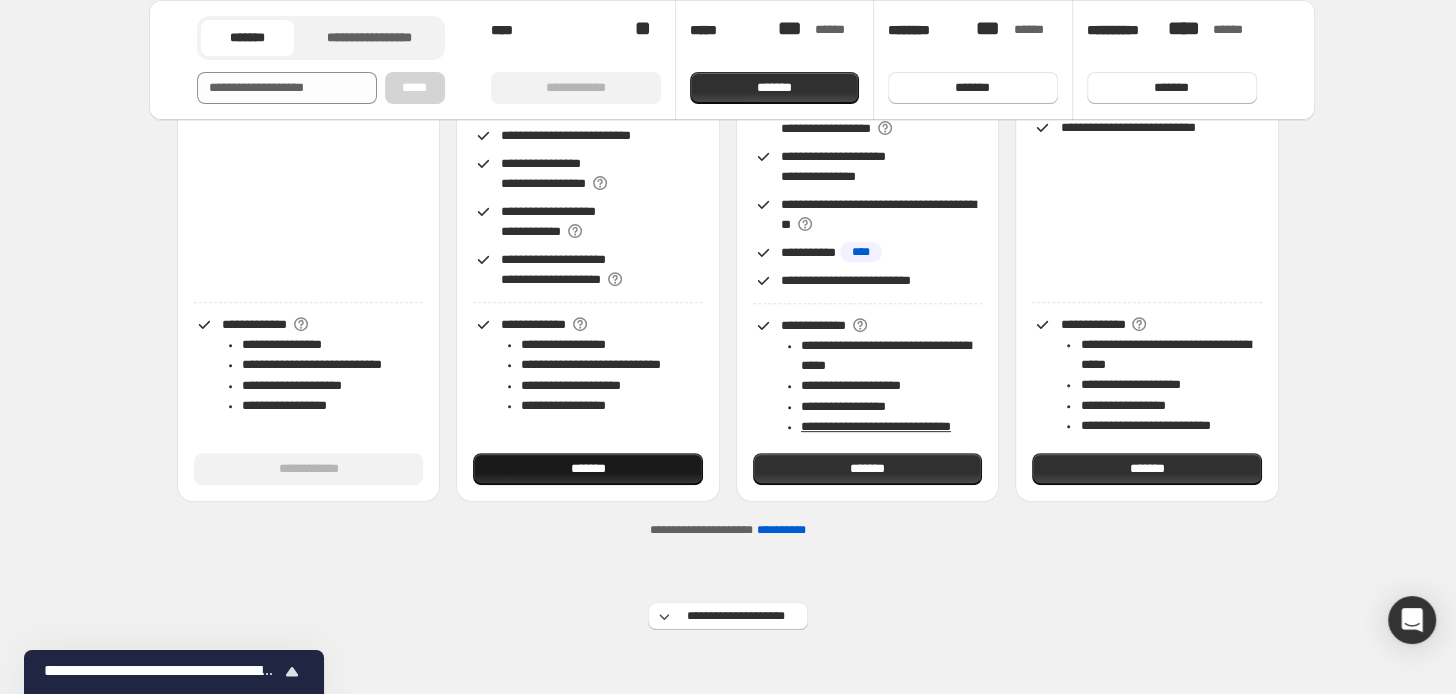 click on "*******" at bounding box center (588, 469) 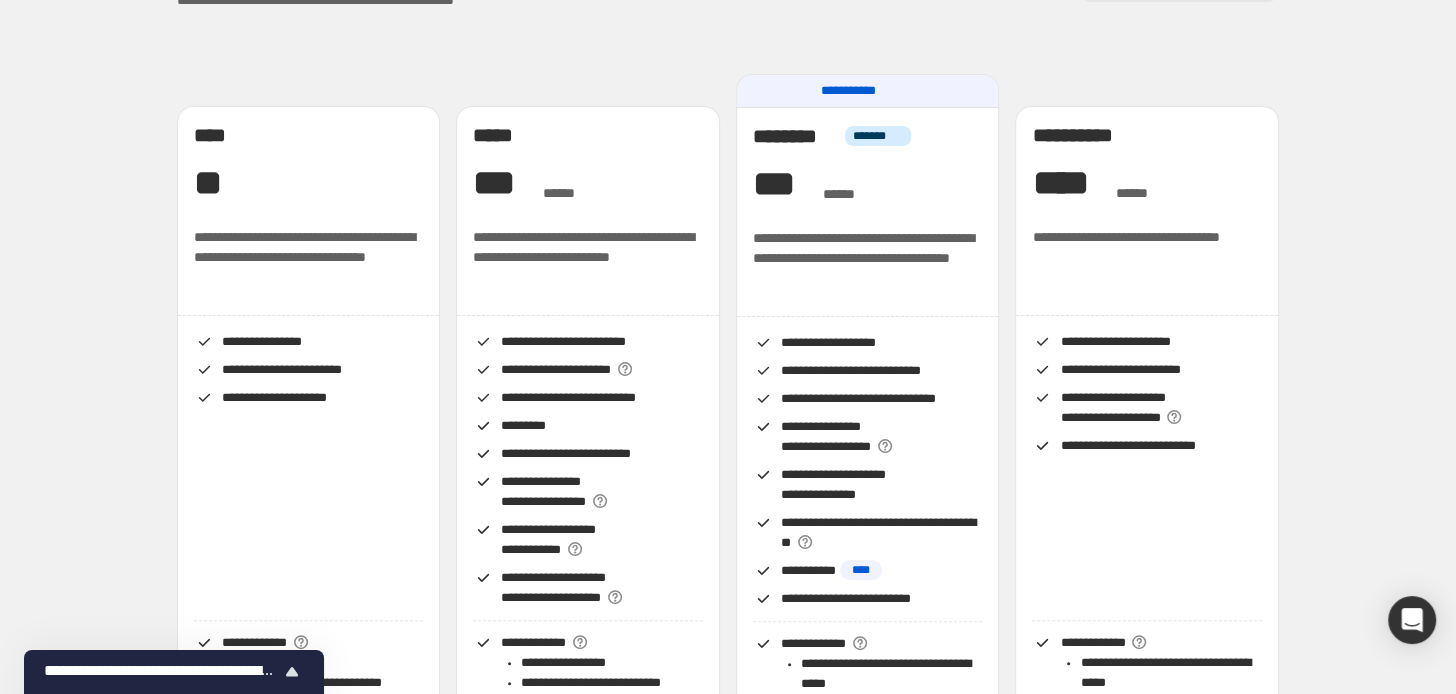 scroll, scrollTop: 0, scrollLeft: 0, axis: both 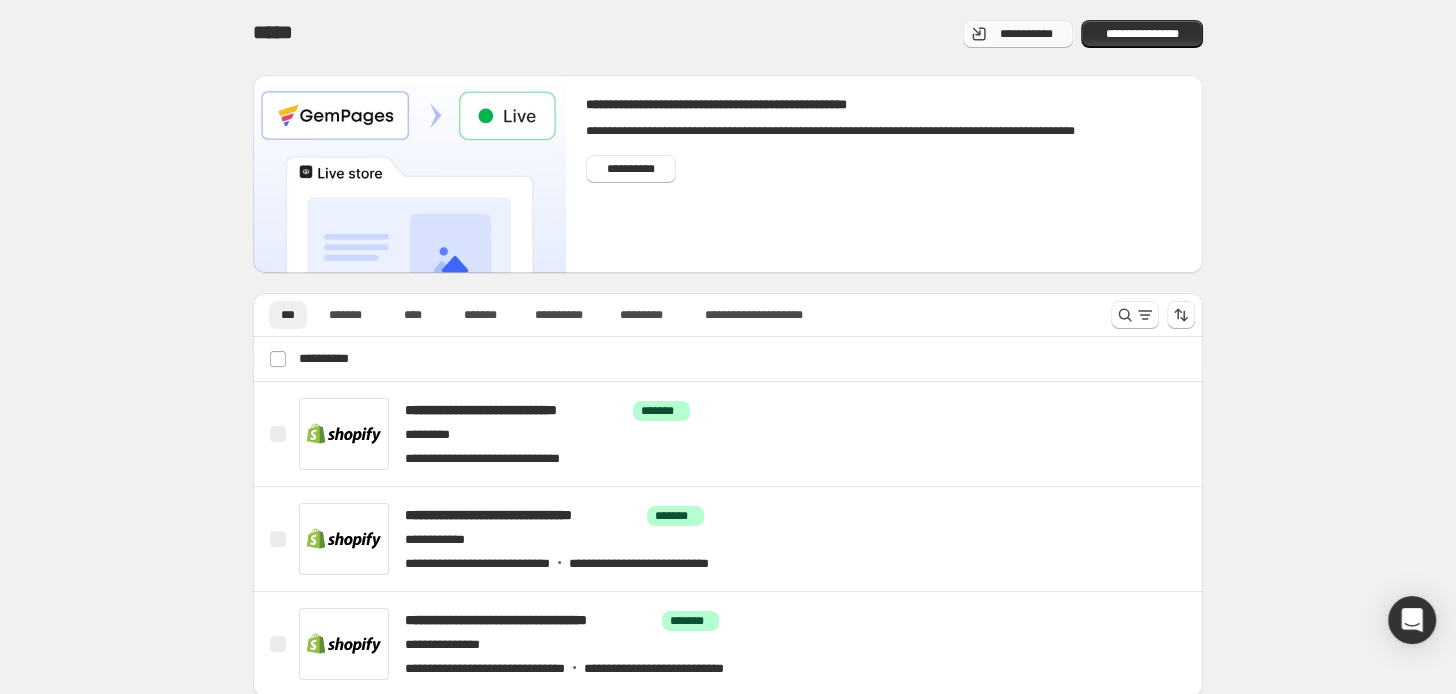 click on "**********" at bounding box center [1026, 34] 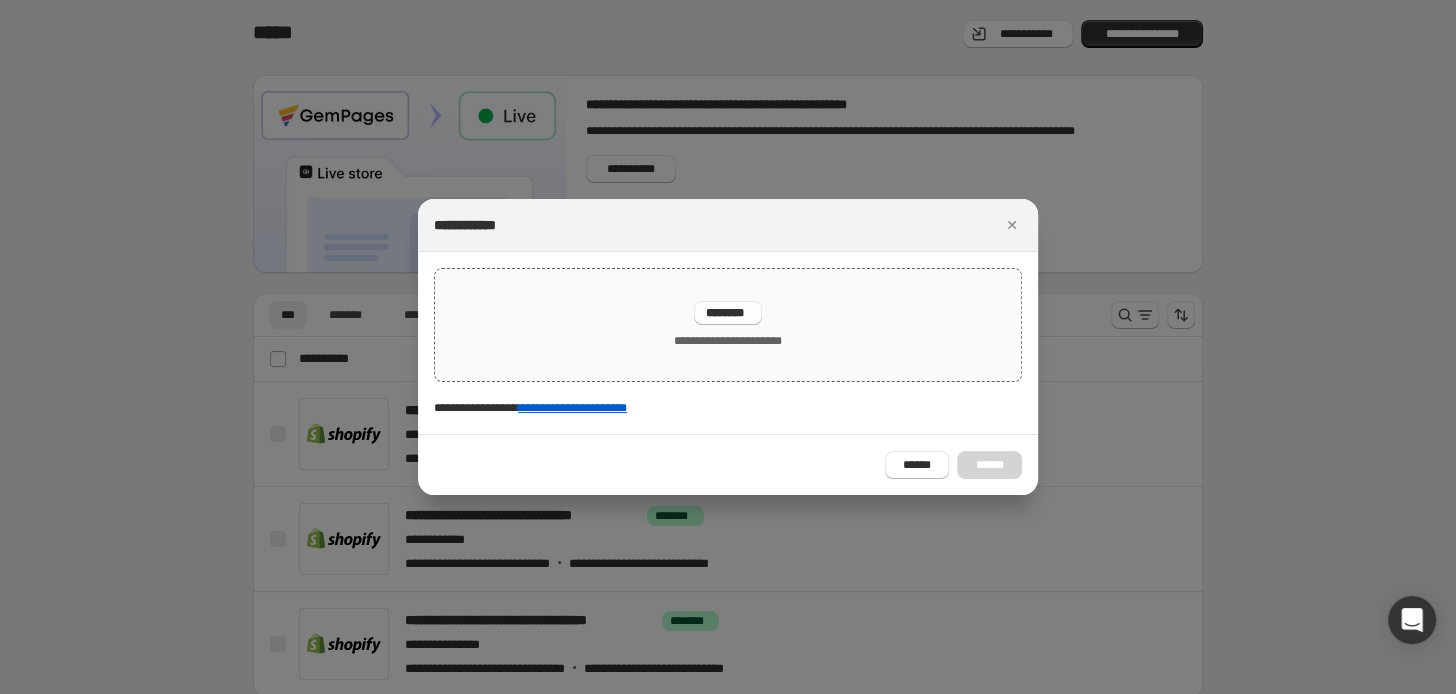 click on "********" at bounding box center (728, 313) 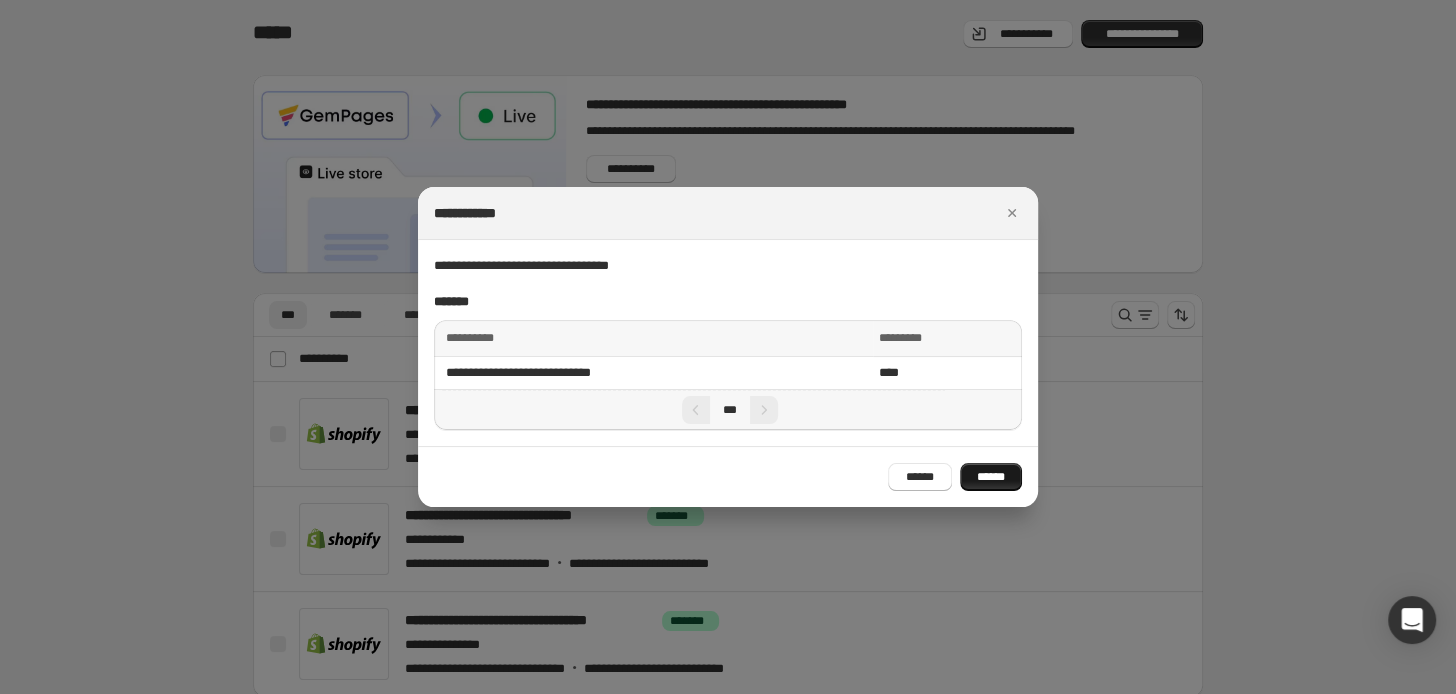 click on "******" at bounding box center [991, 477] 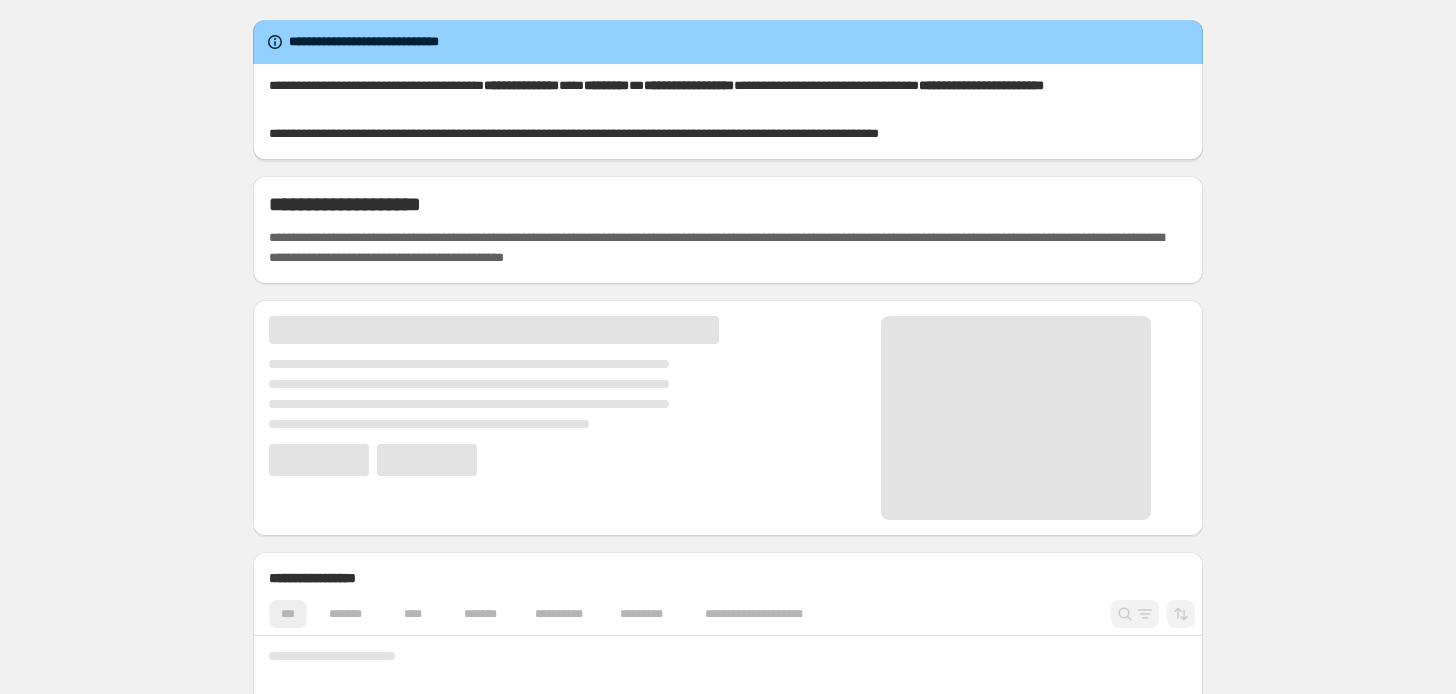 scroll, scrollTop: 0, scrollLeft: 0, axis: both 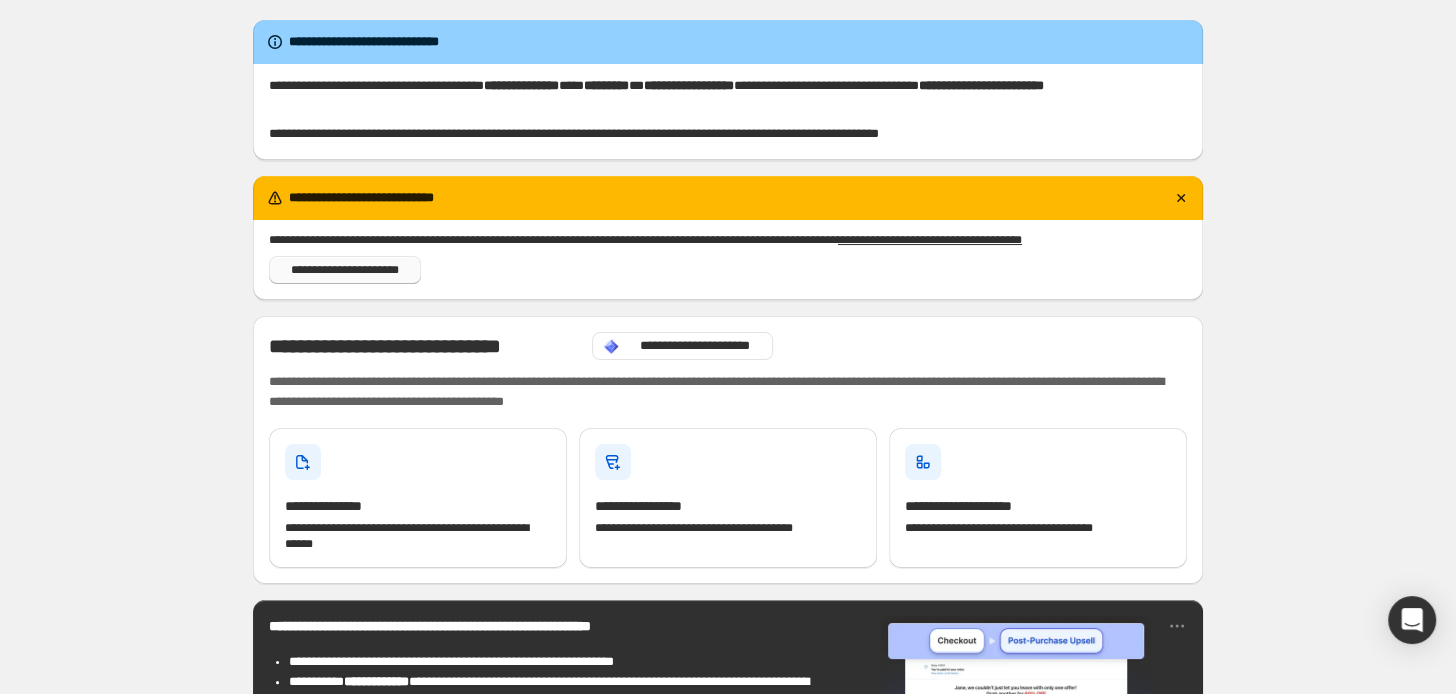 click on "**********" at bounding box center [345, 270] 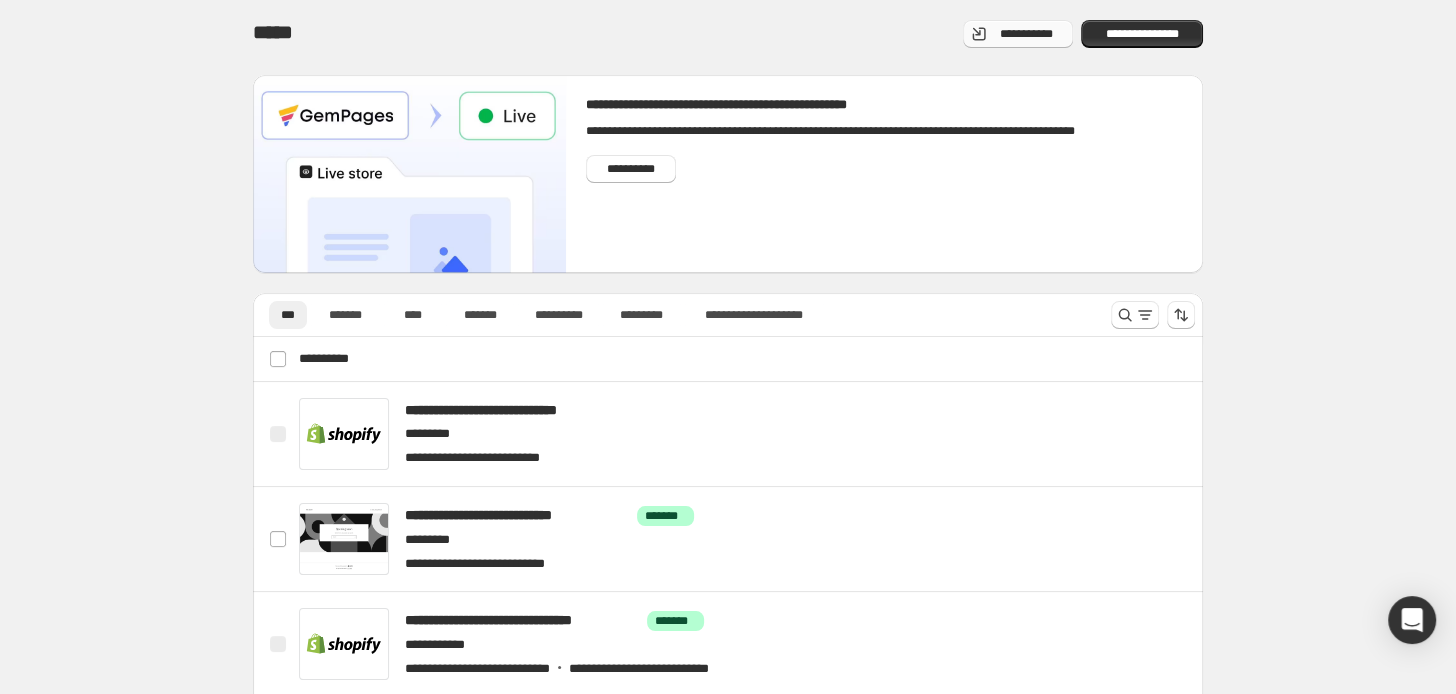 click on "**********" at bounding box center [1026, 34] 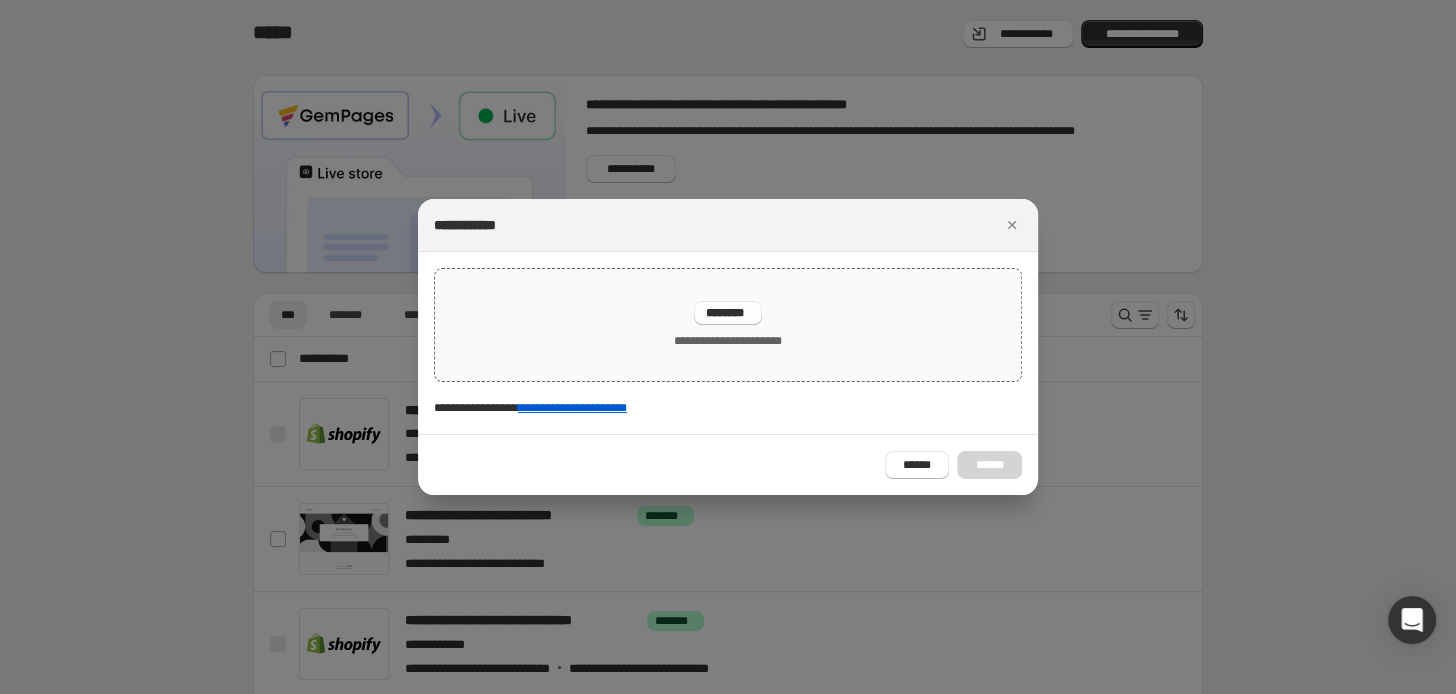click on "********" at bounding box center (728, 313) 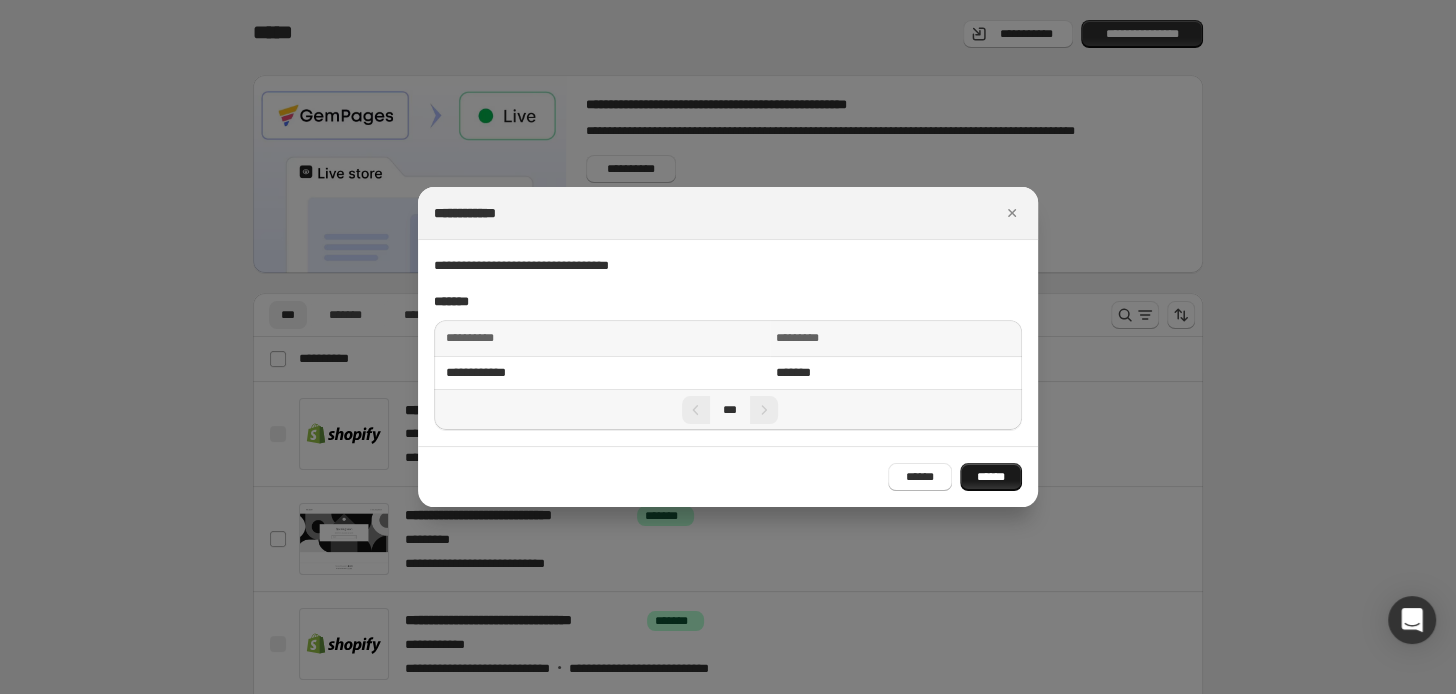 click on "******" at bounding box center [991, 477] 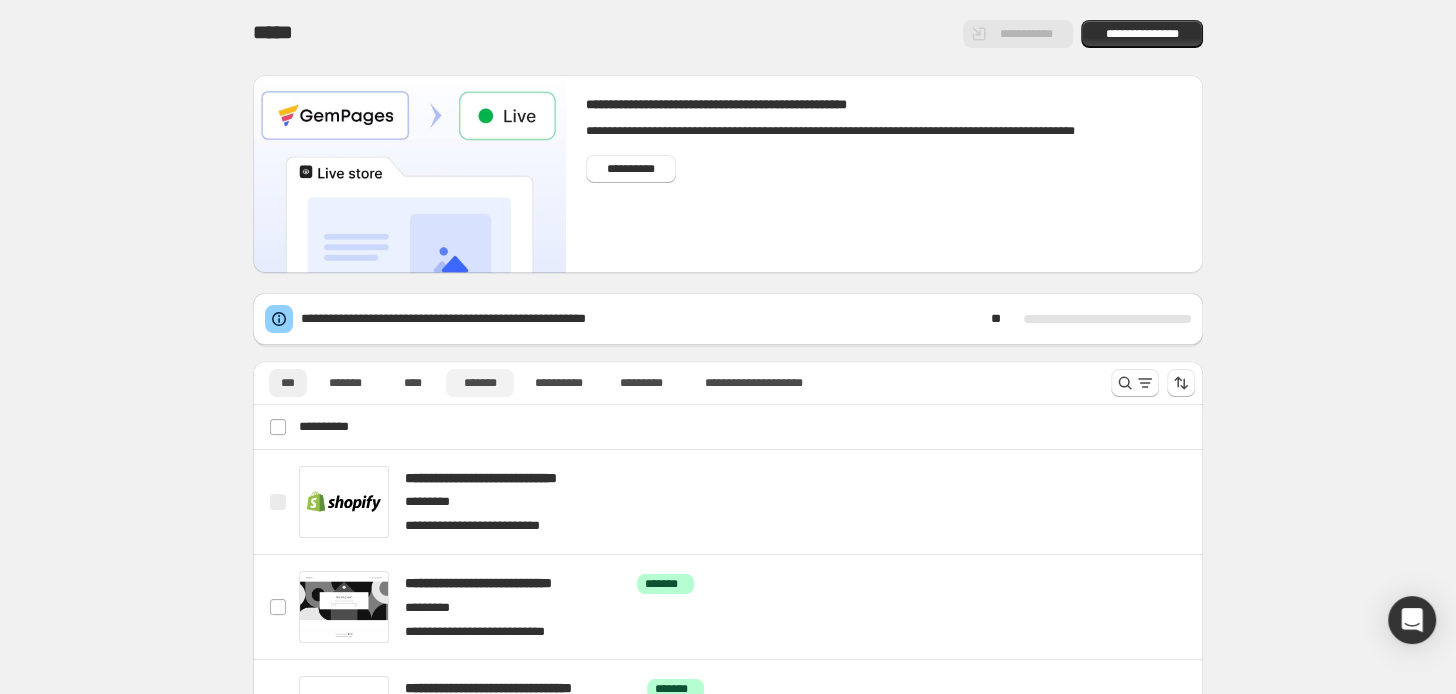 click on "*******" at bounding box center [480, 383] 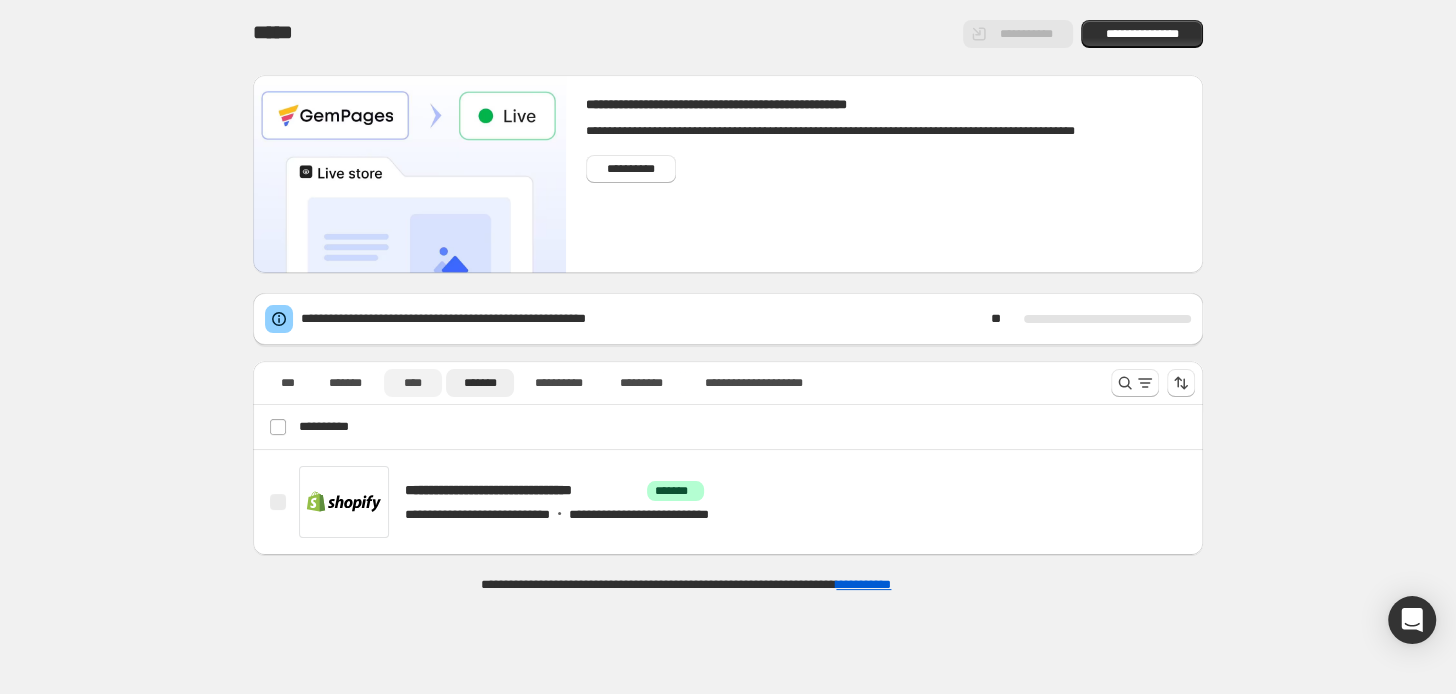 click on "****" at bounding box center (413, 383) 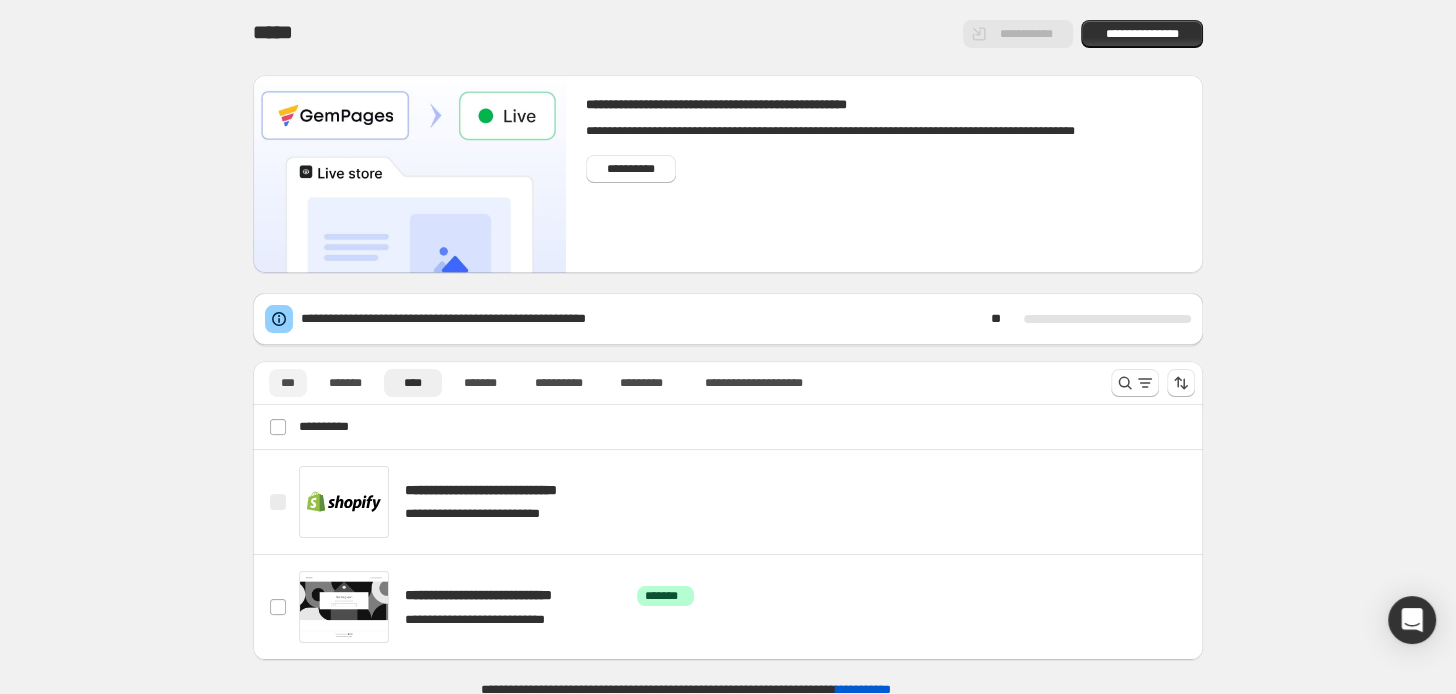 click on "***" at bounding box center [288, 383] 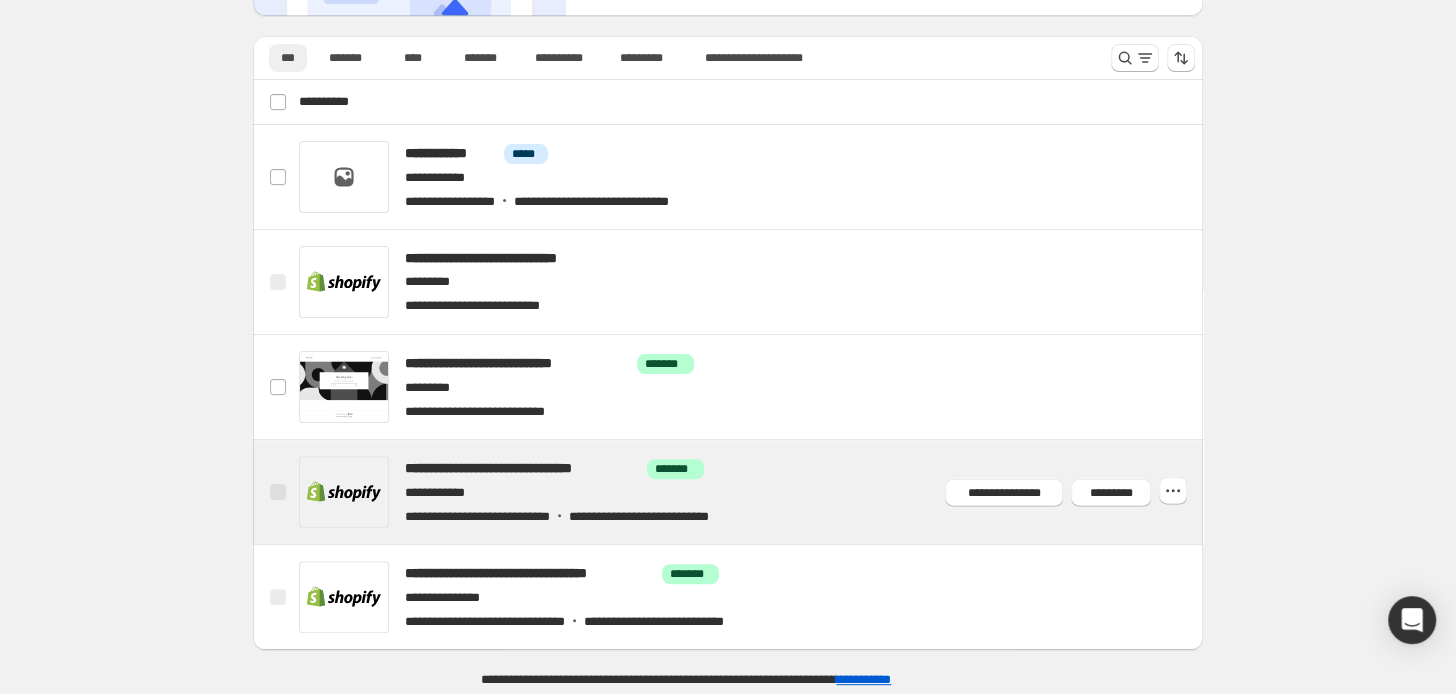 scroll, scrollTop: 0, scrollLeft: 0, axis: both 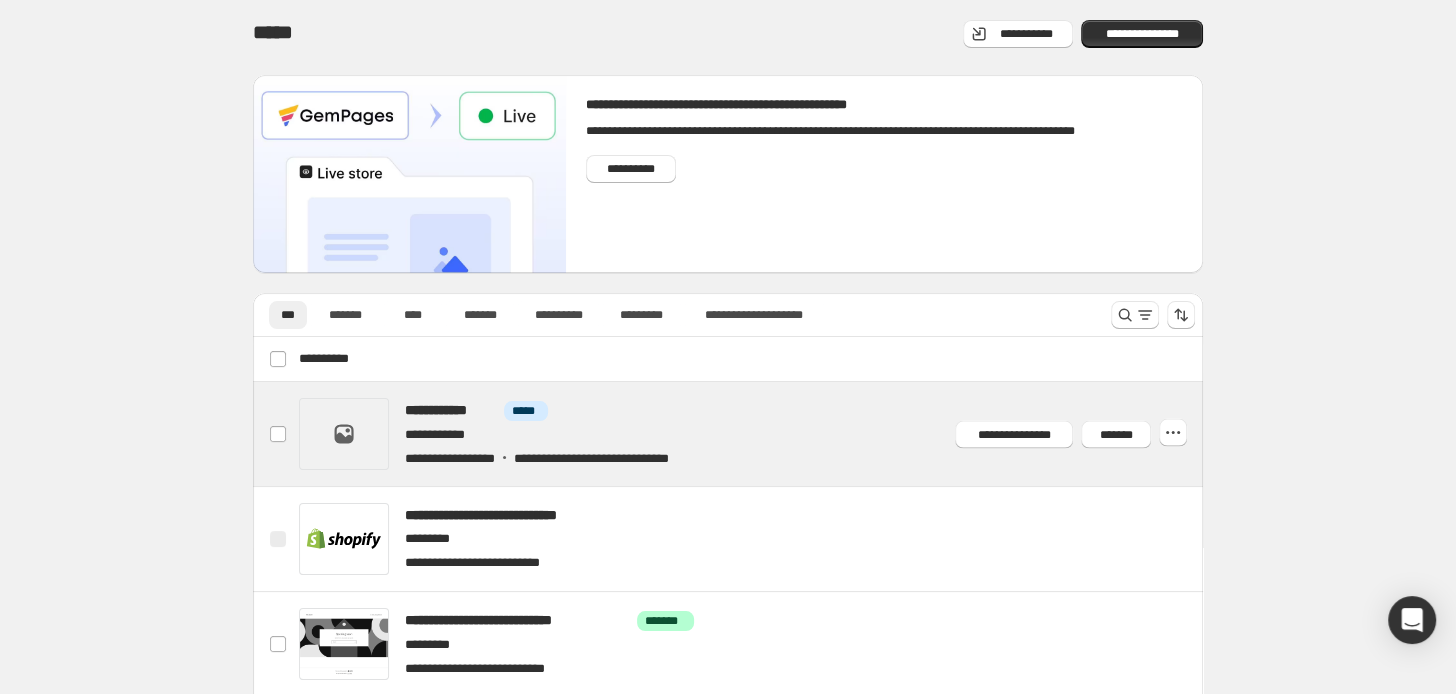 click at bounding box center (751, 434) 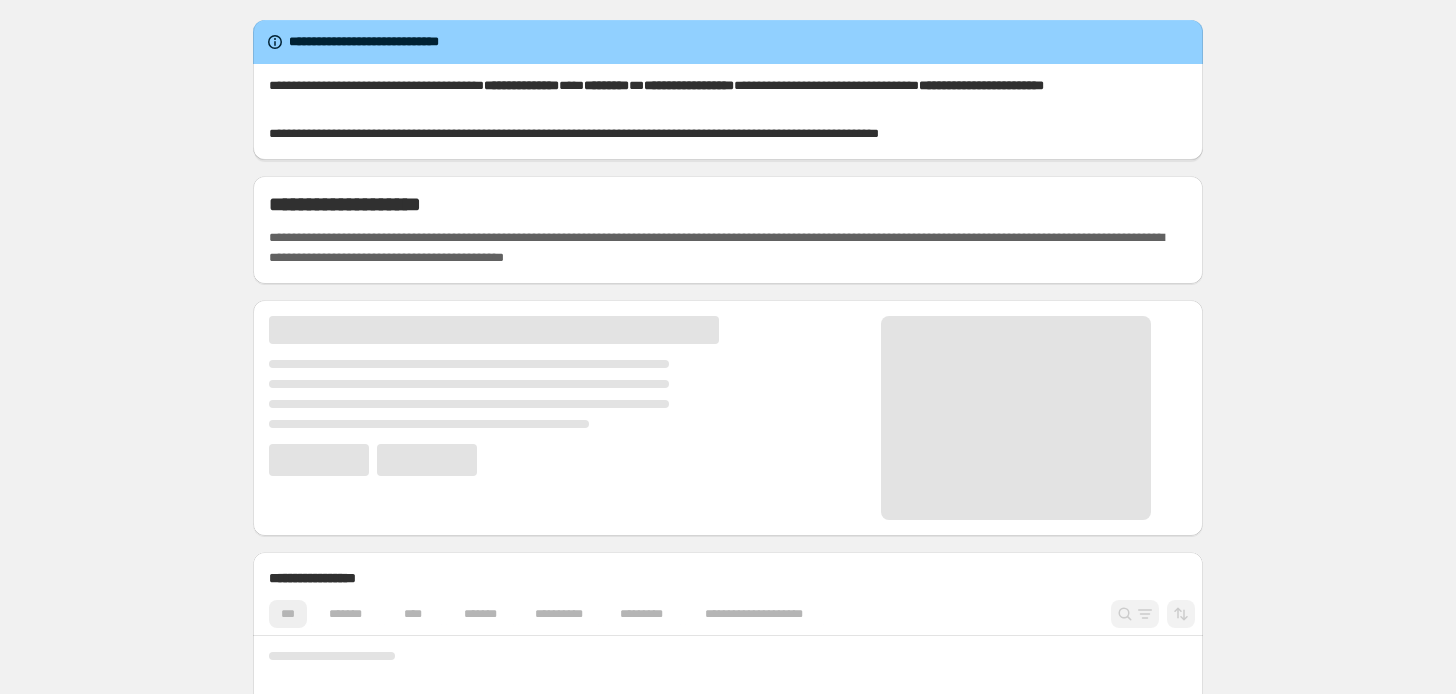 scroll, scrollTop: 0, scrollLeft: 0, axis: both 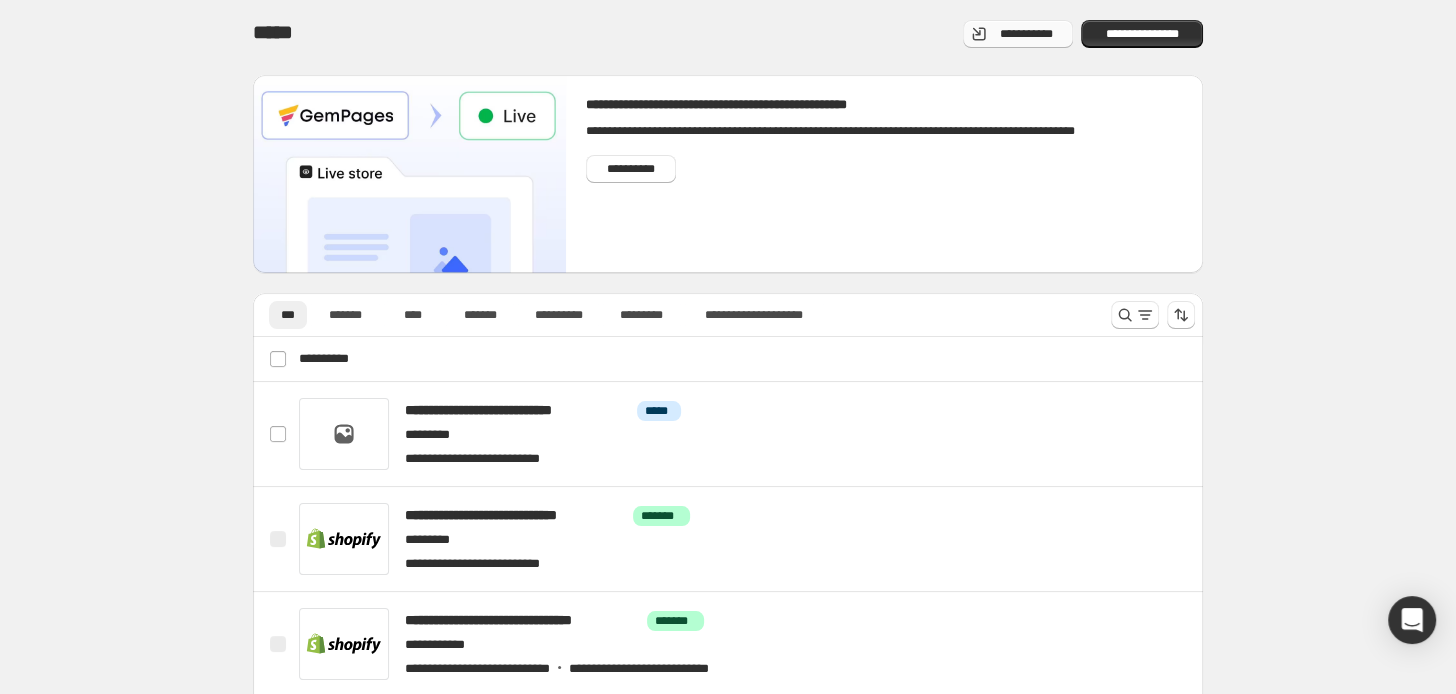 click on "**********" at bounding box center [1026, 34] 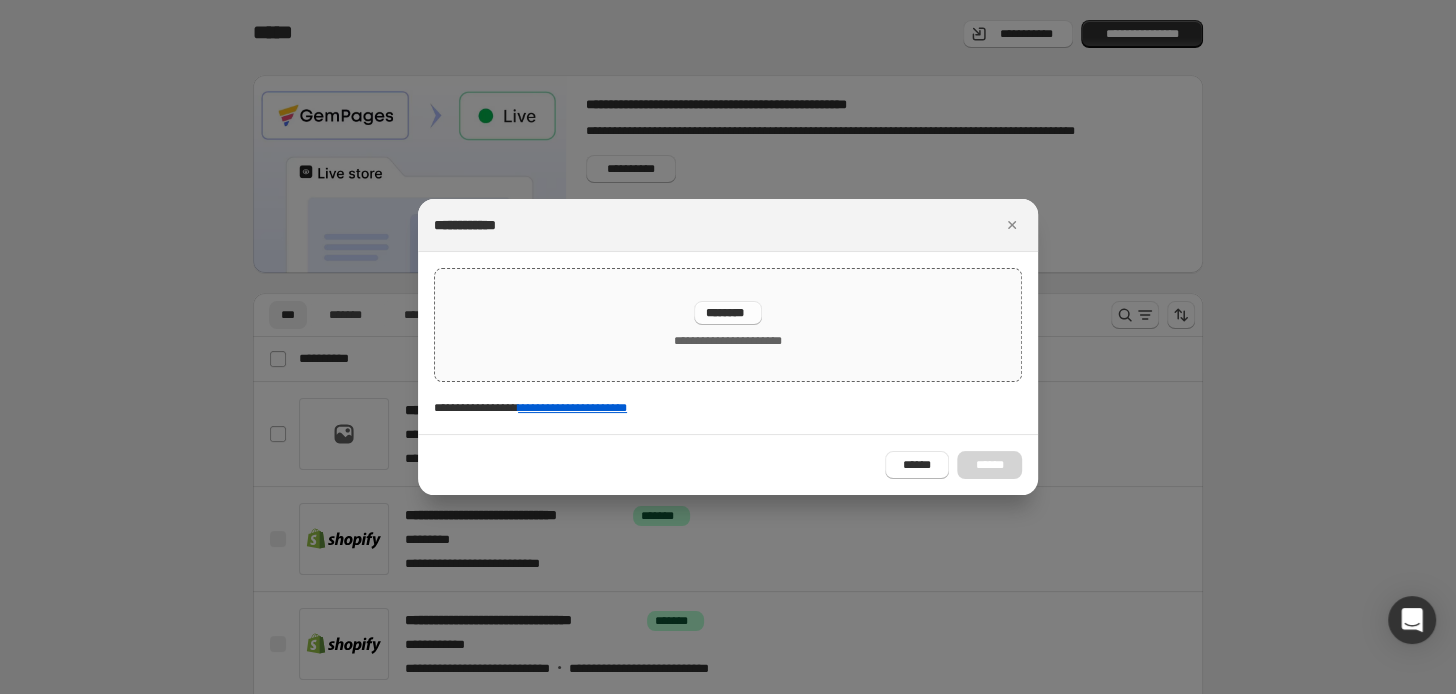 click on "********" at bounding box center [728, 313] 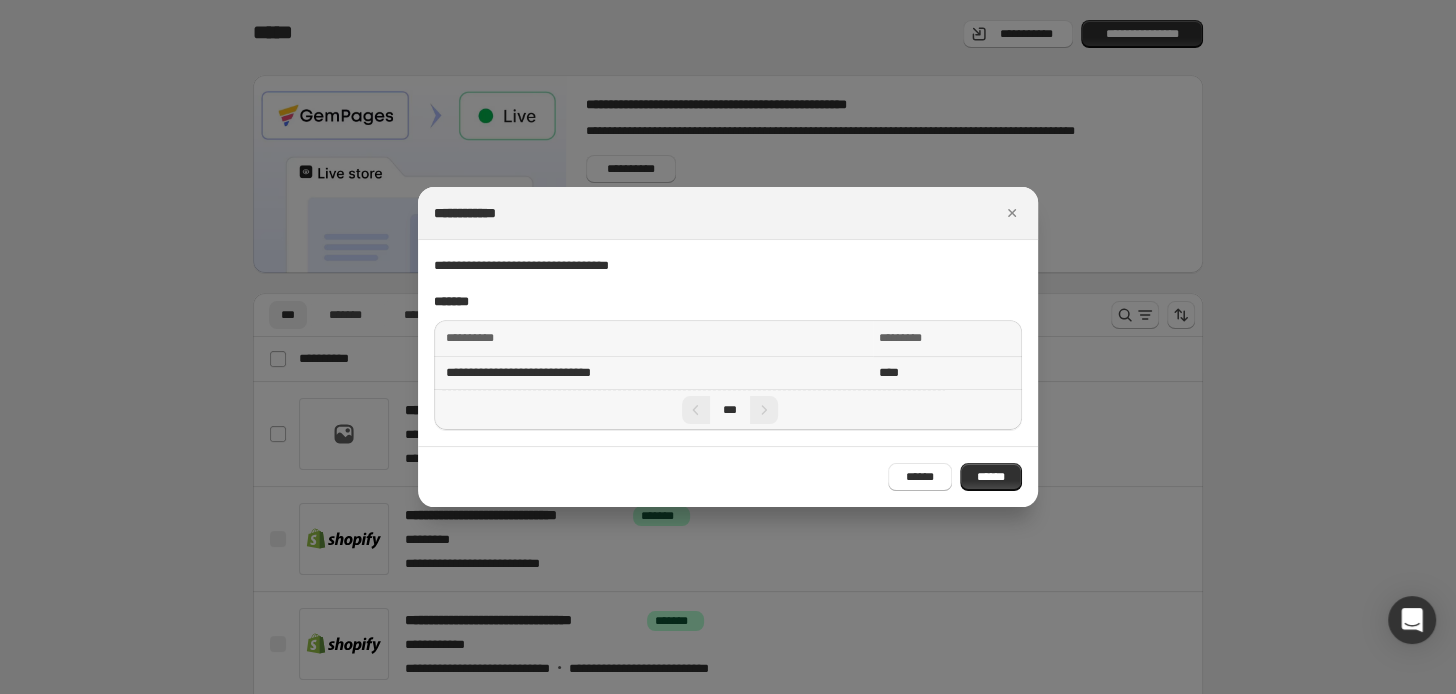 click on "**********" at bounding box center (653, 373) 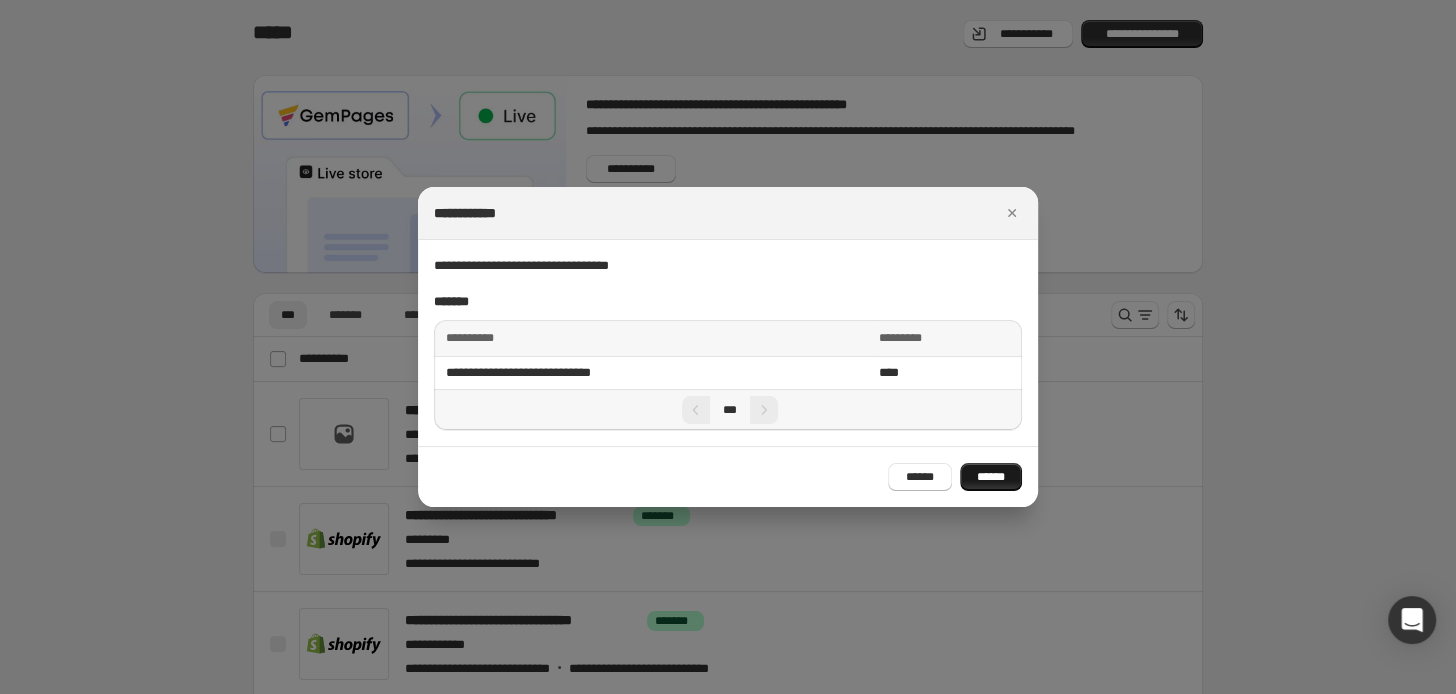 click on "******" at bounding box center (991, 477) 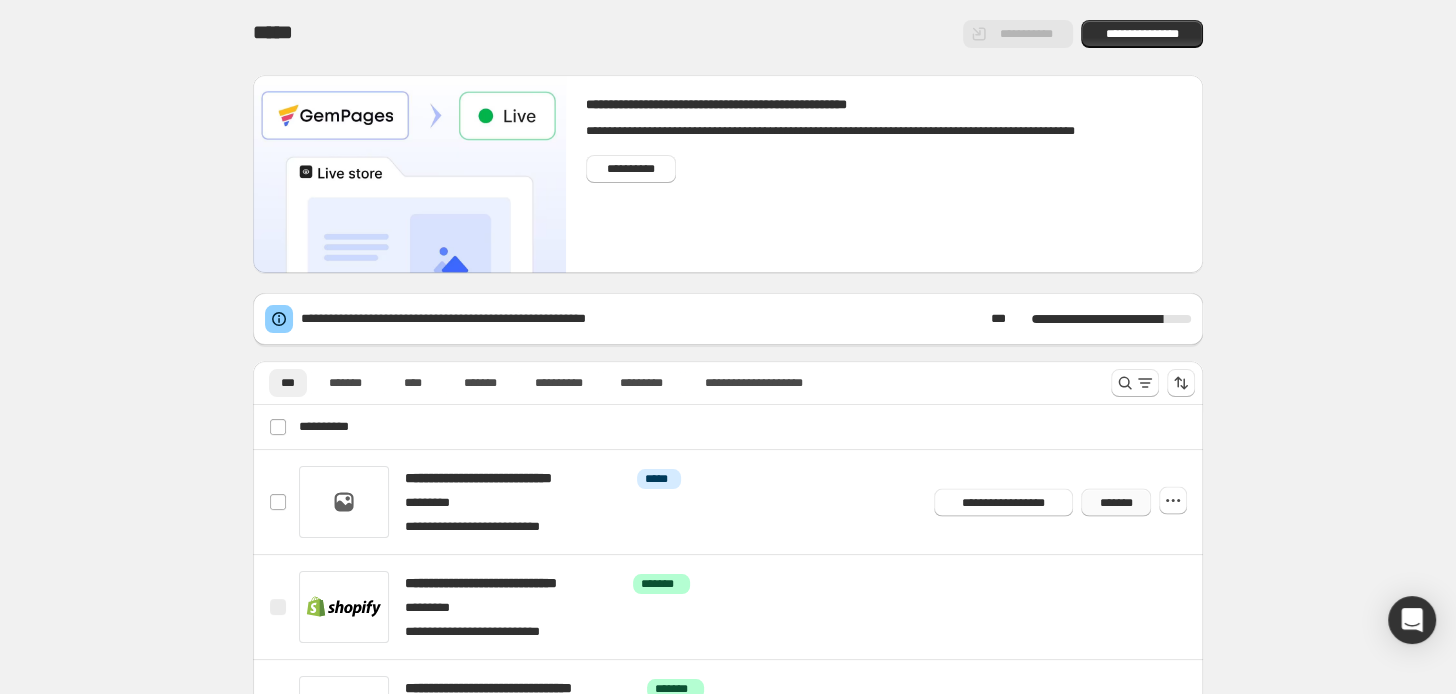 click on "*******" at bounding box center [1116, 502] 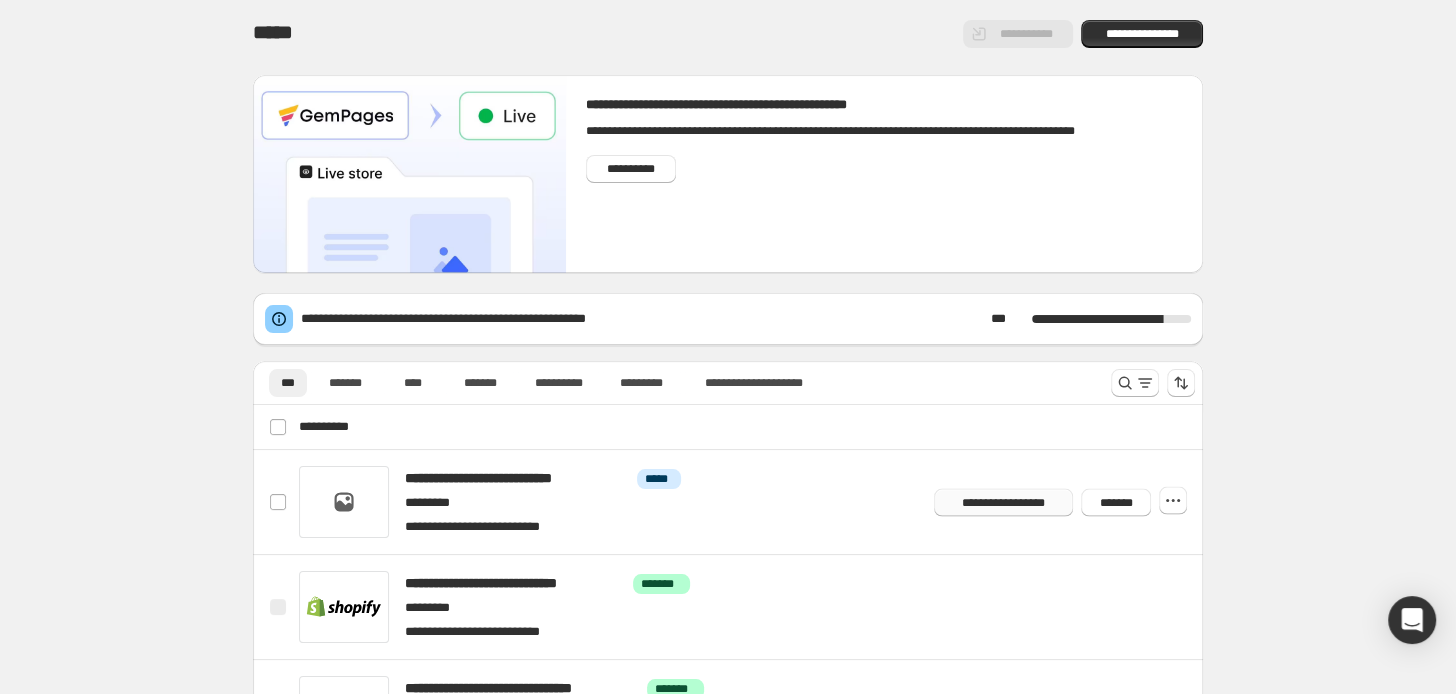 click on "**********" at bounding box center (1003, 502) 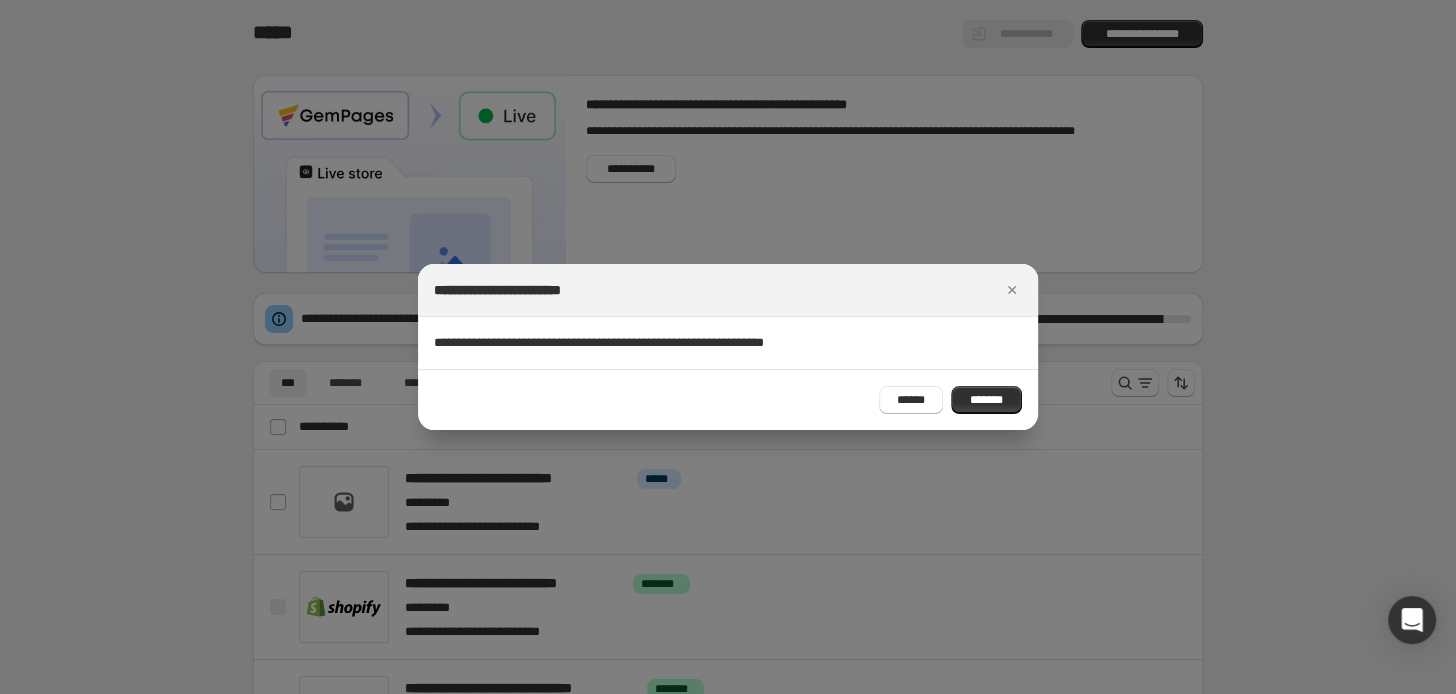 click on "*******" at bounding box center [986, 400] 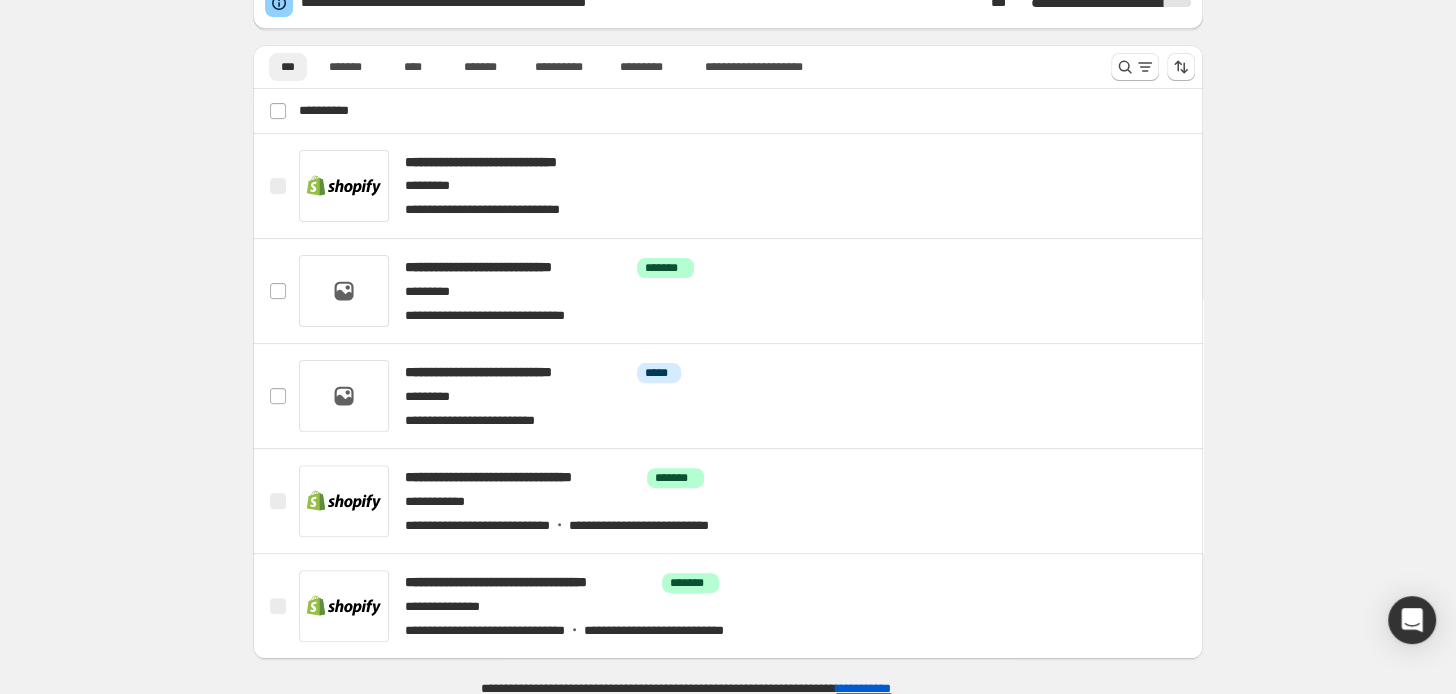 scroll, scrollTop: 318, scrollLeft: 0, axis: vertical 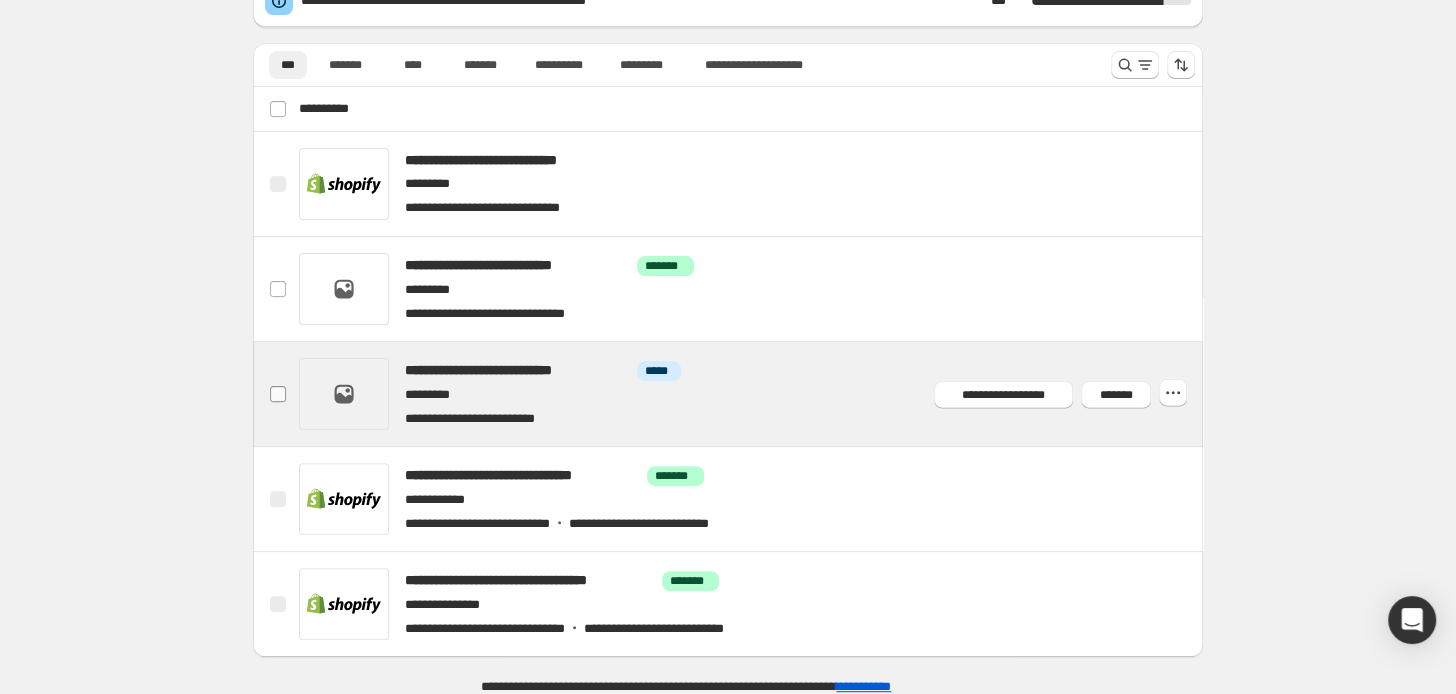 click at bounding box center [278, 394] 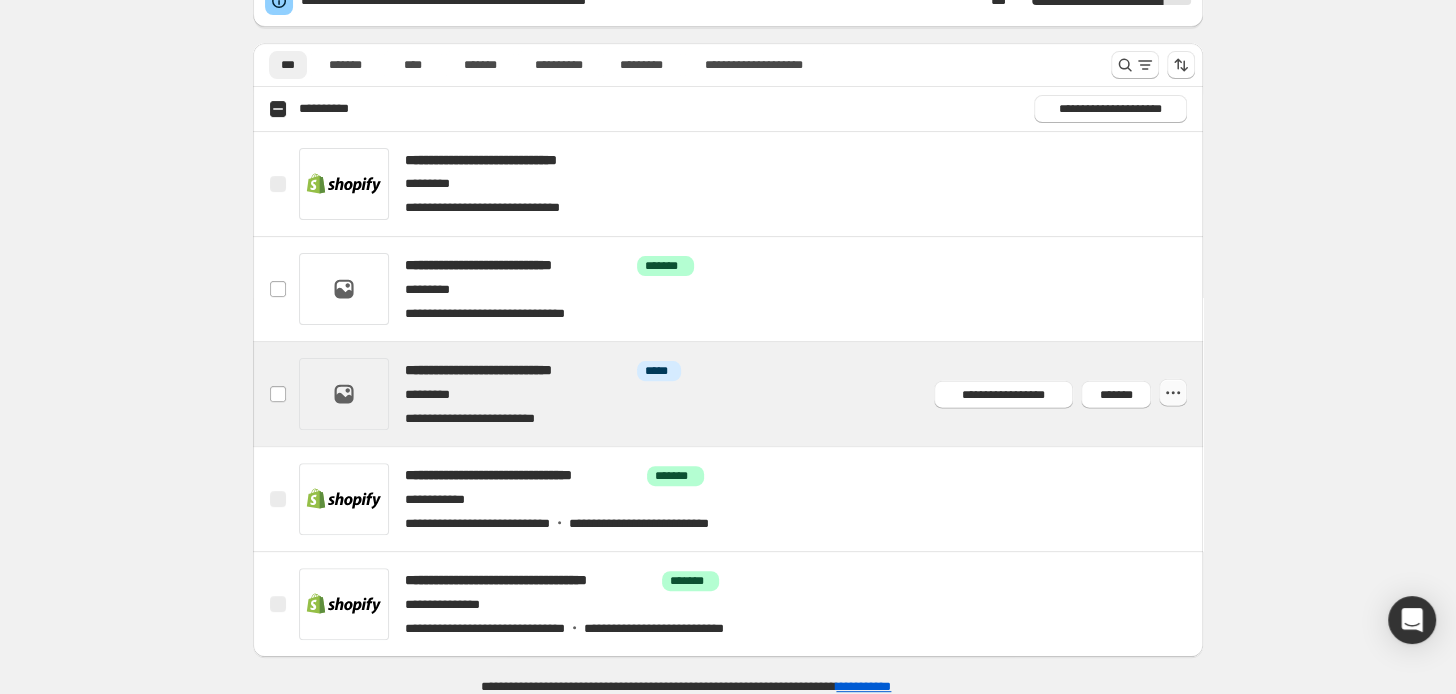 click 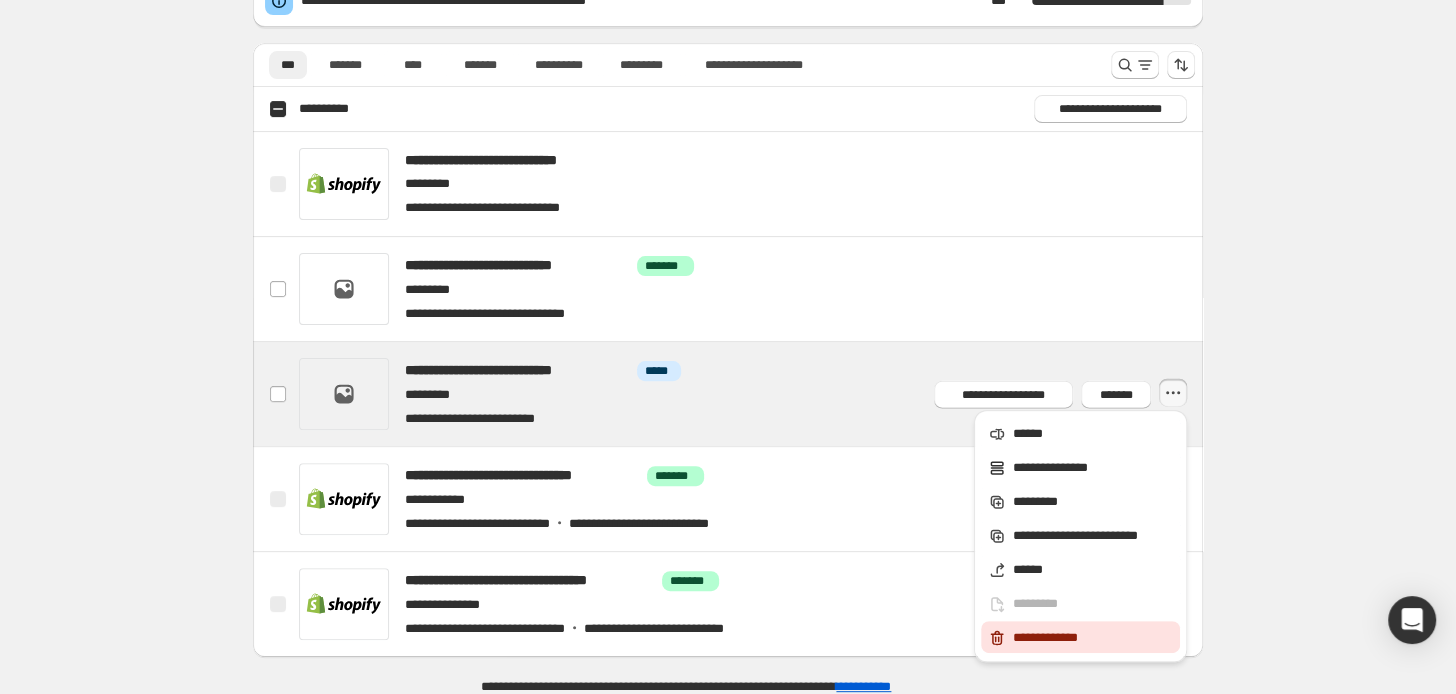 click on "**********" at bounding box center [1093, 638] 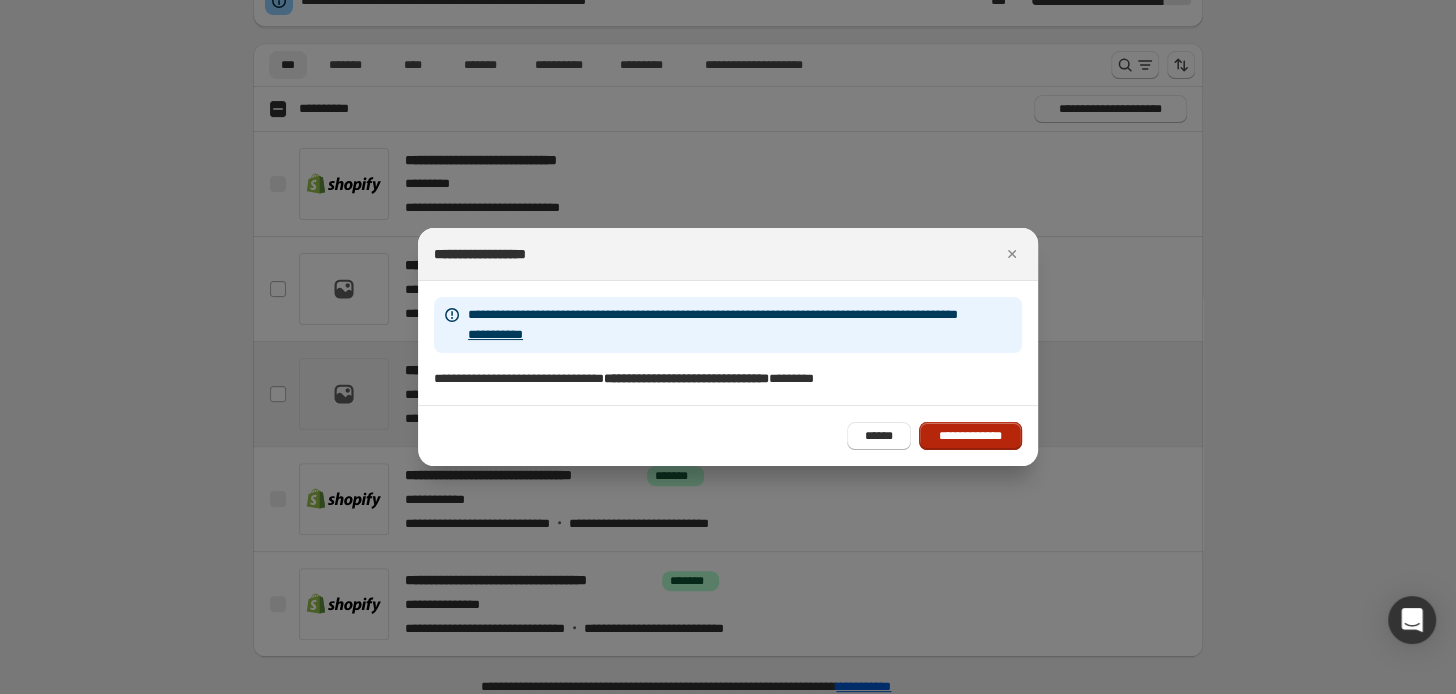 click on "**********" at bounding box center [970, 436] 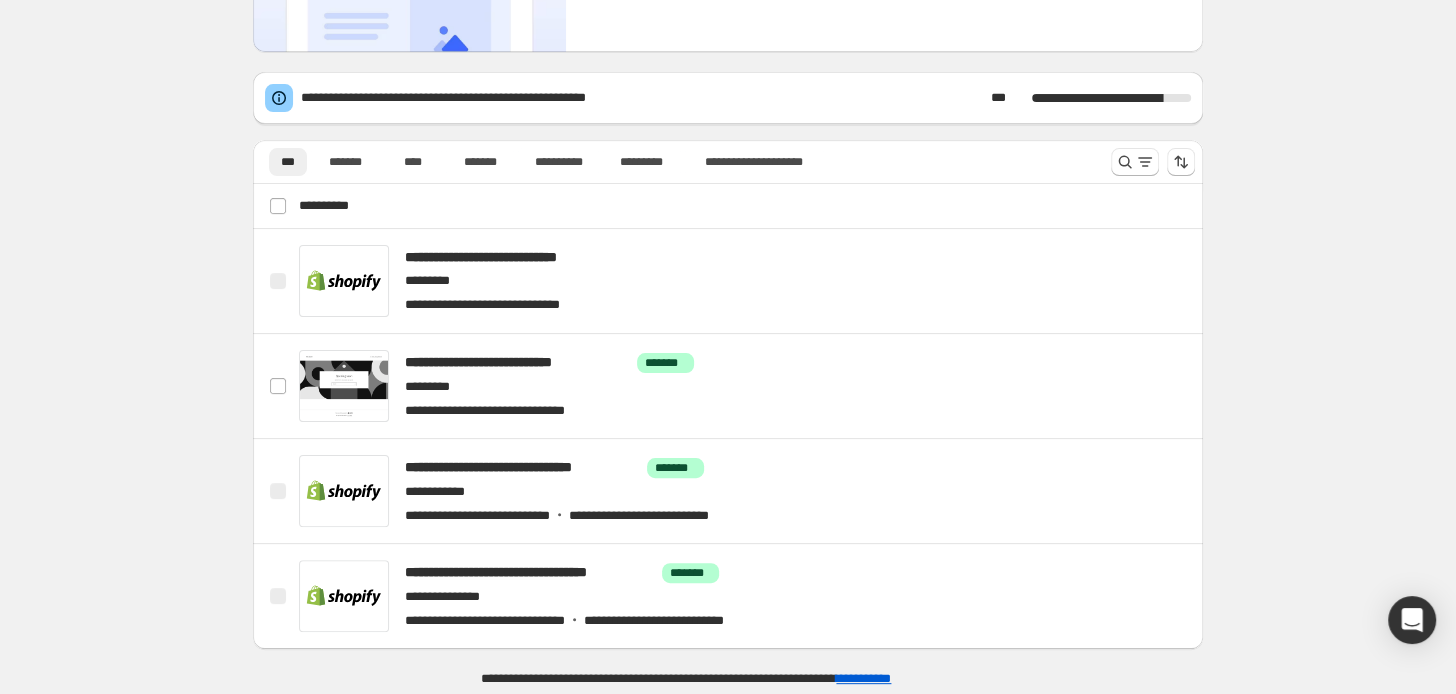 scroll, scrollTop: 0, scrollLeft: 0, axis: both 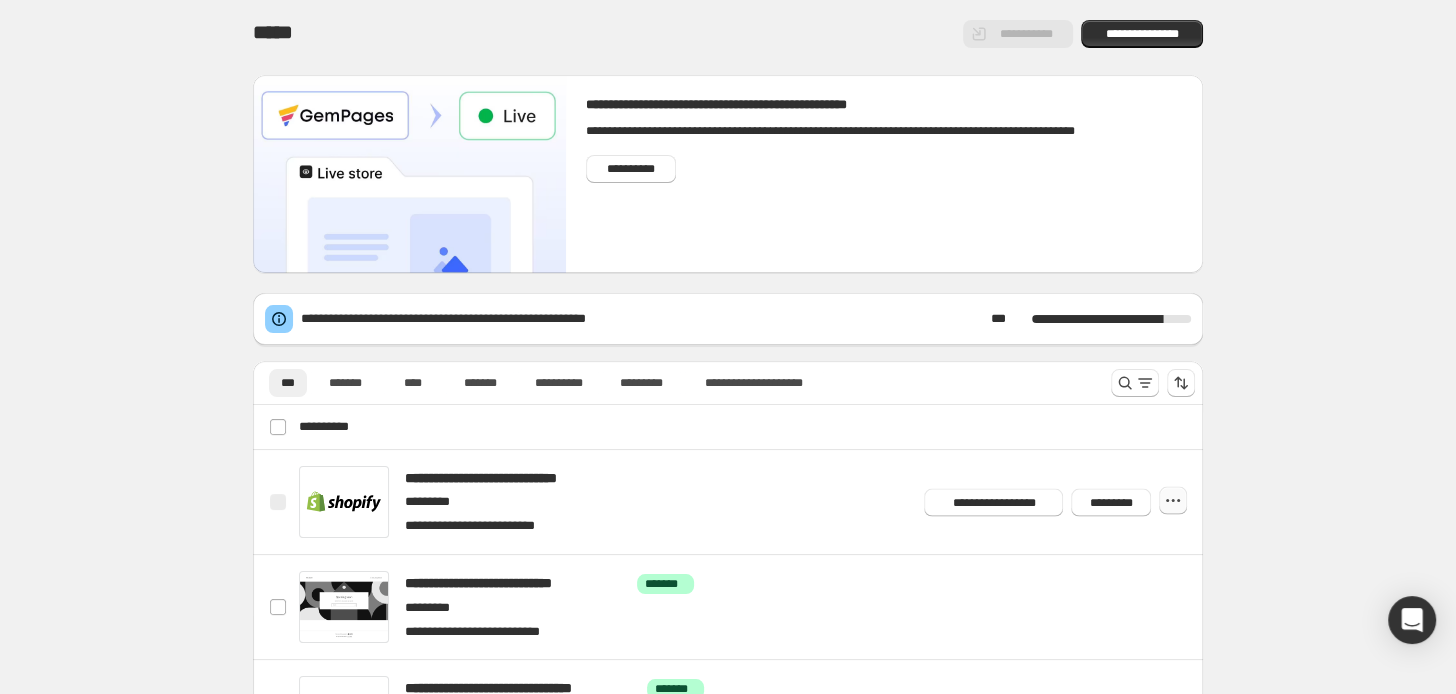click 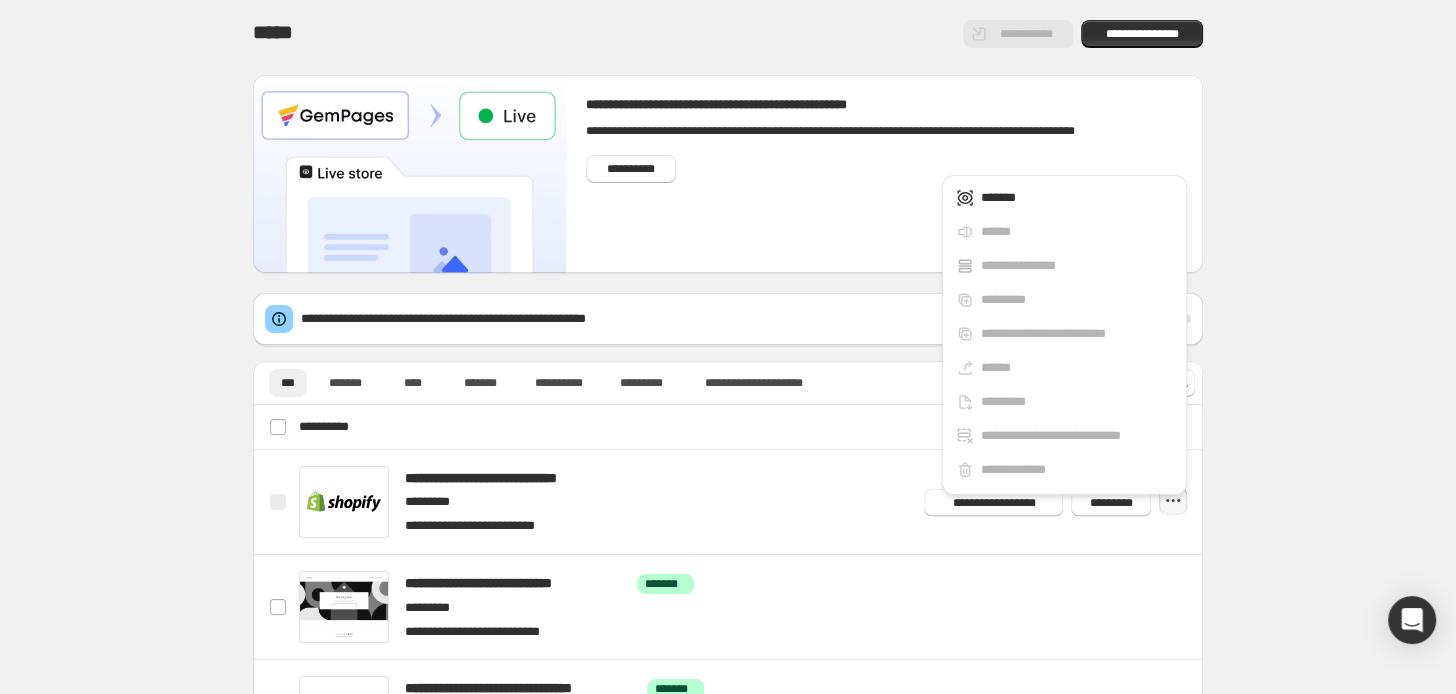 click on "**********" at bounding box center [728, 459] 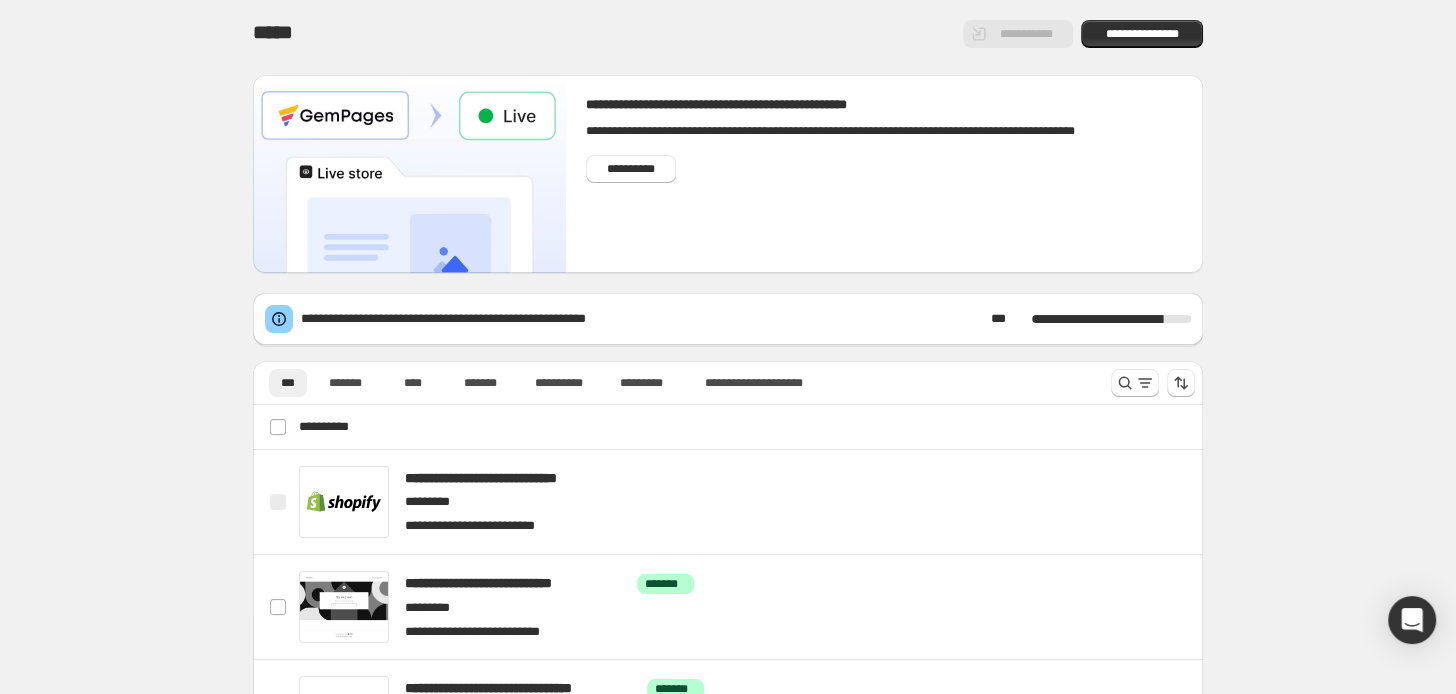 click on "**********" at bounding box center (728, 459) 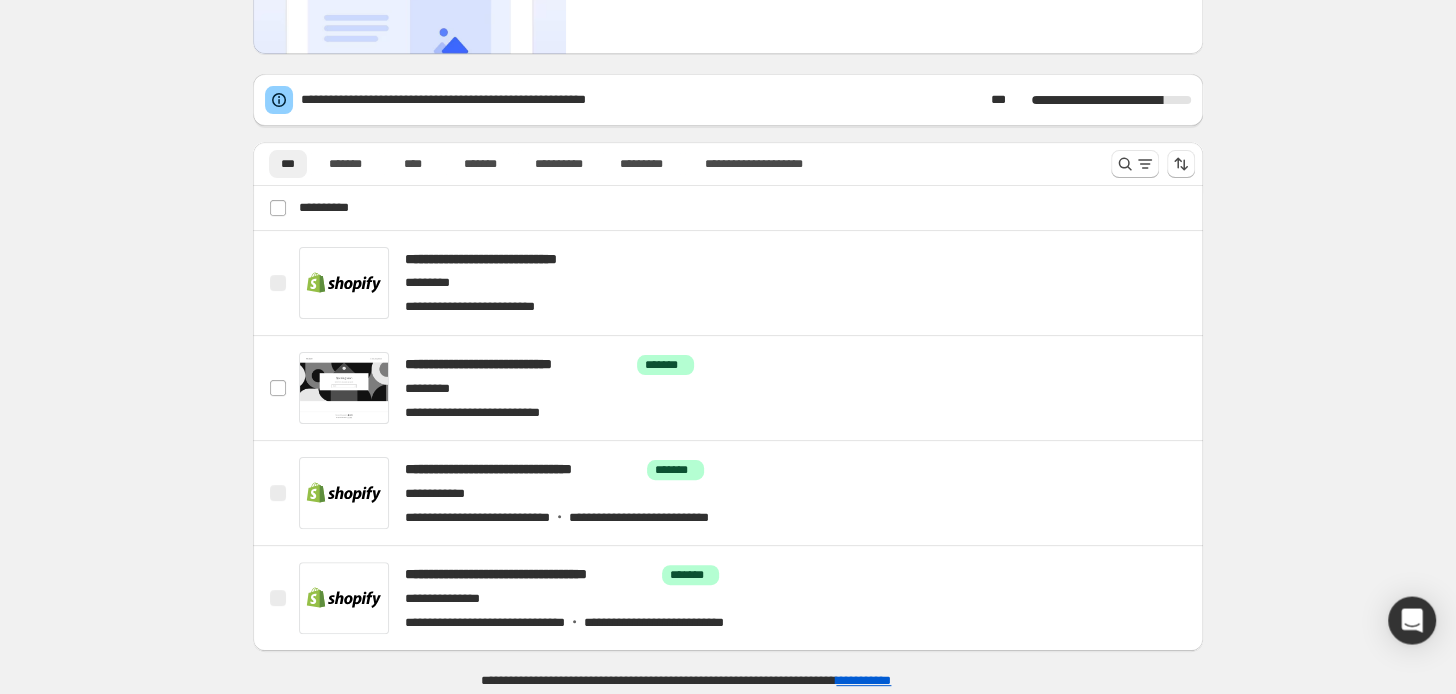 scroll, scrollTop: 221, scrollLeft: 0, axis: vertical 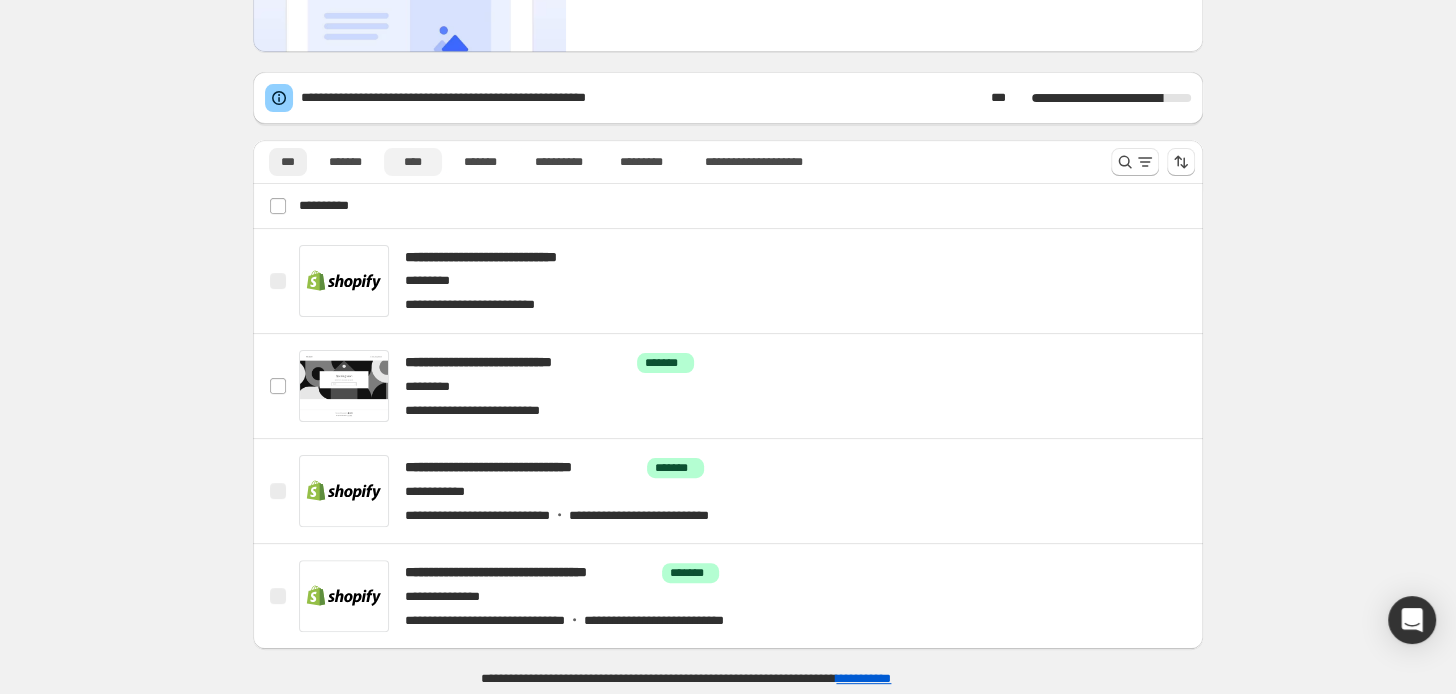 click on "****" at bounding box center [413, 162] 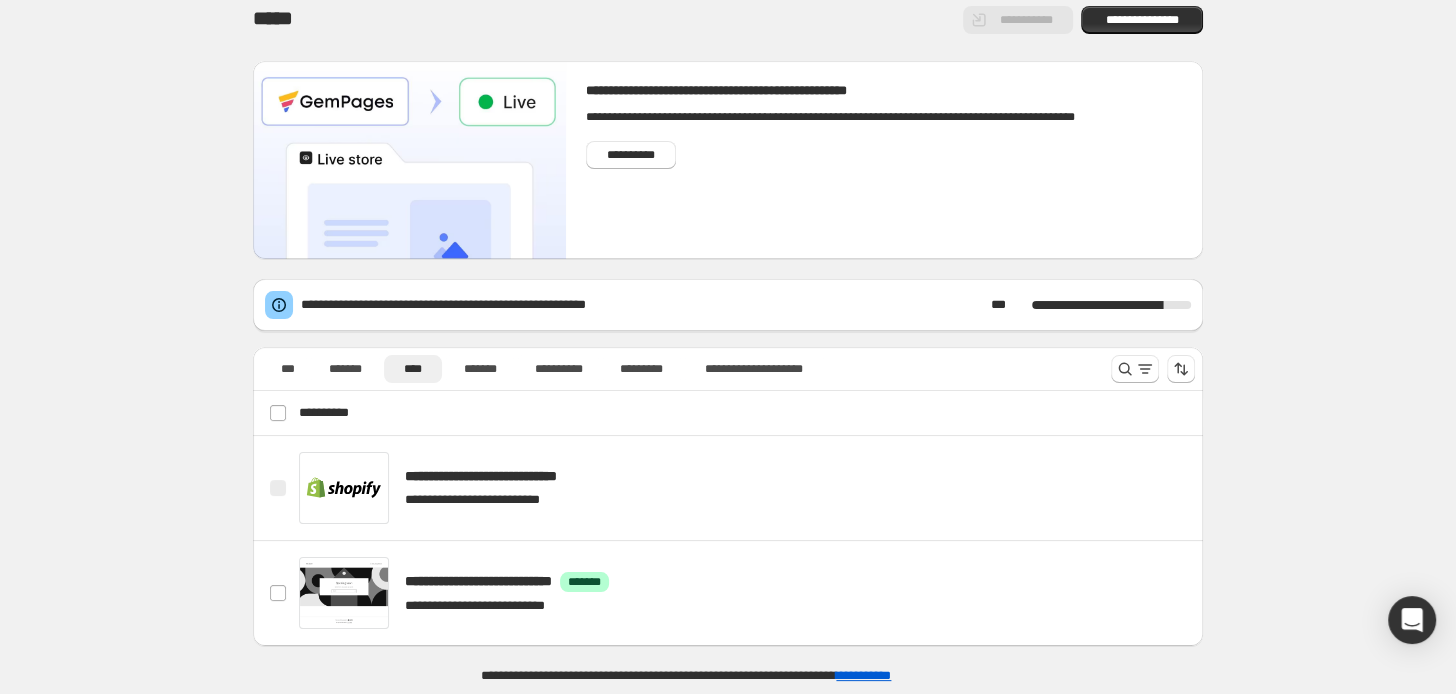 scroll, scrollTop: 12, scrollLeft: 0, axis: vertical 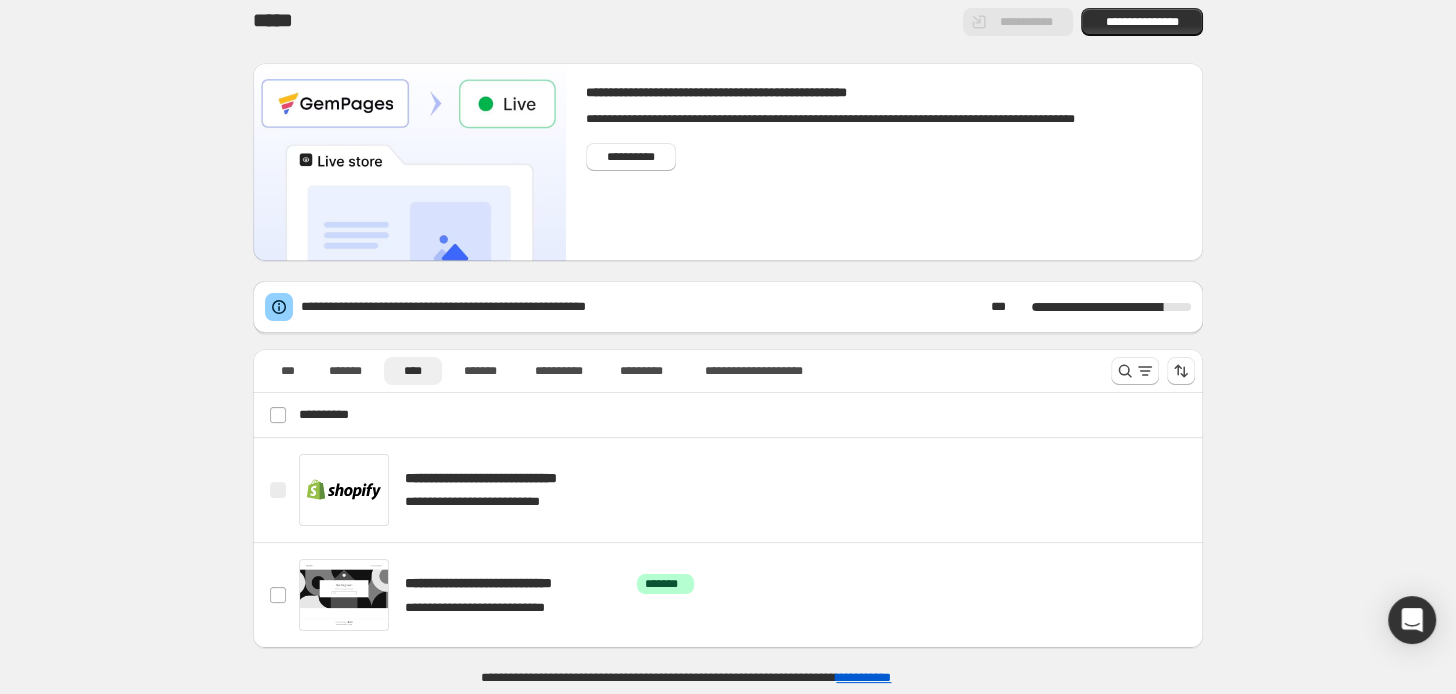 click on "**********" at bounding box center (478, 307) 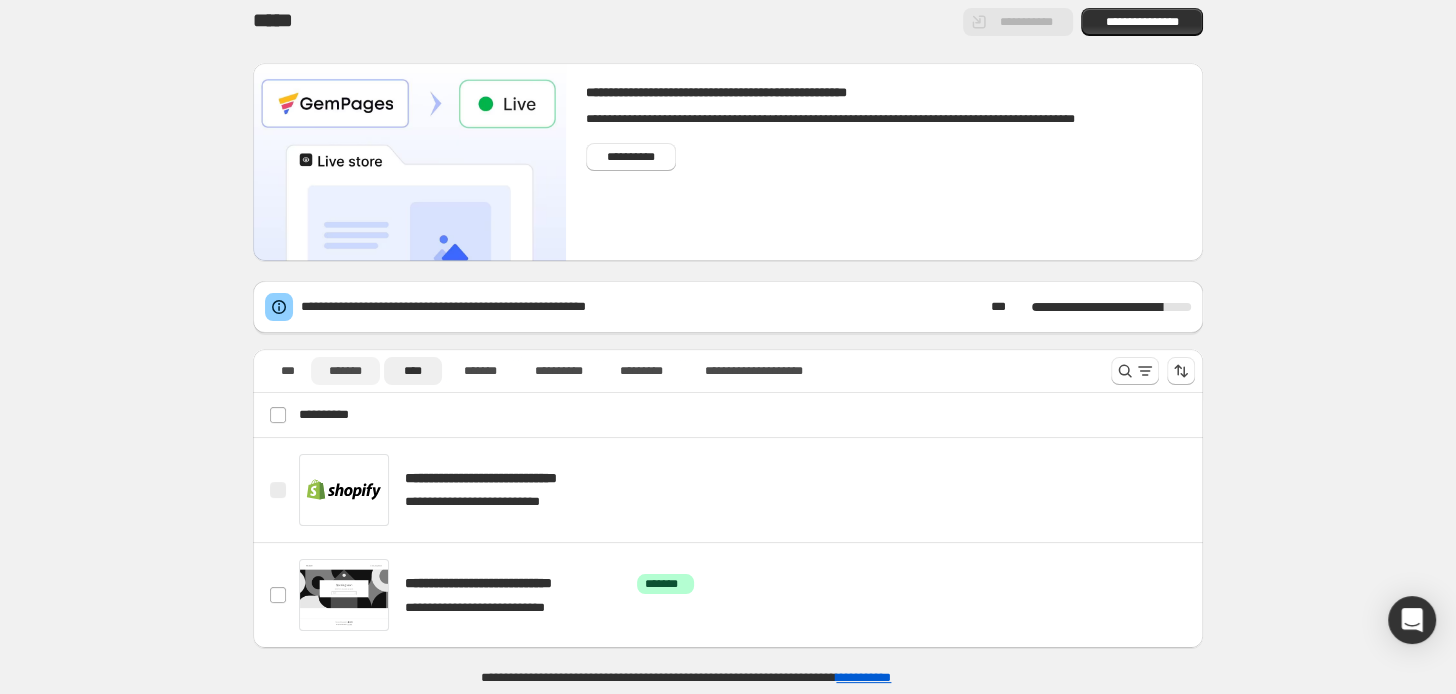 click on "*******" at bounding box center [345, 371] 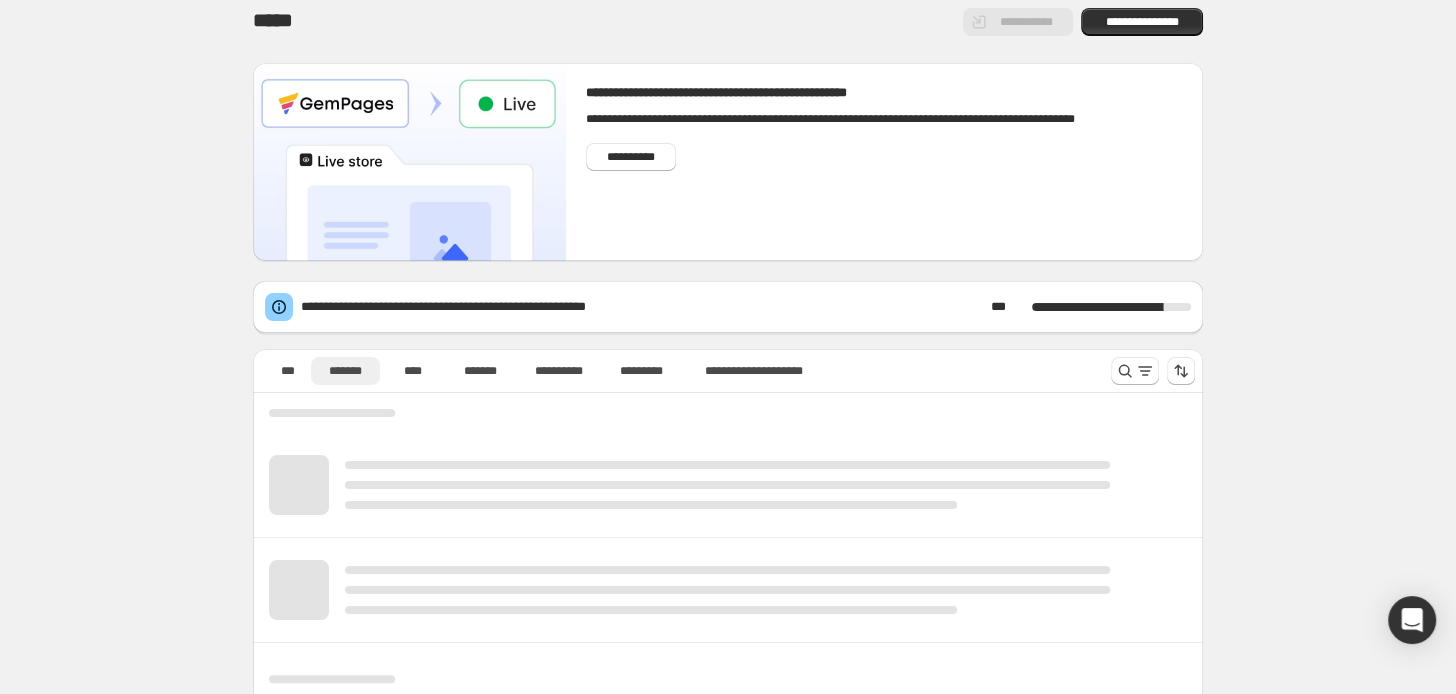 scroll, scrollTop: 0, scrollLeft: 0, axis: both 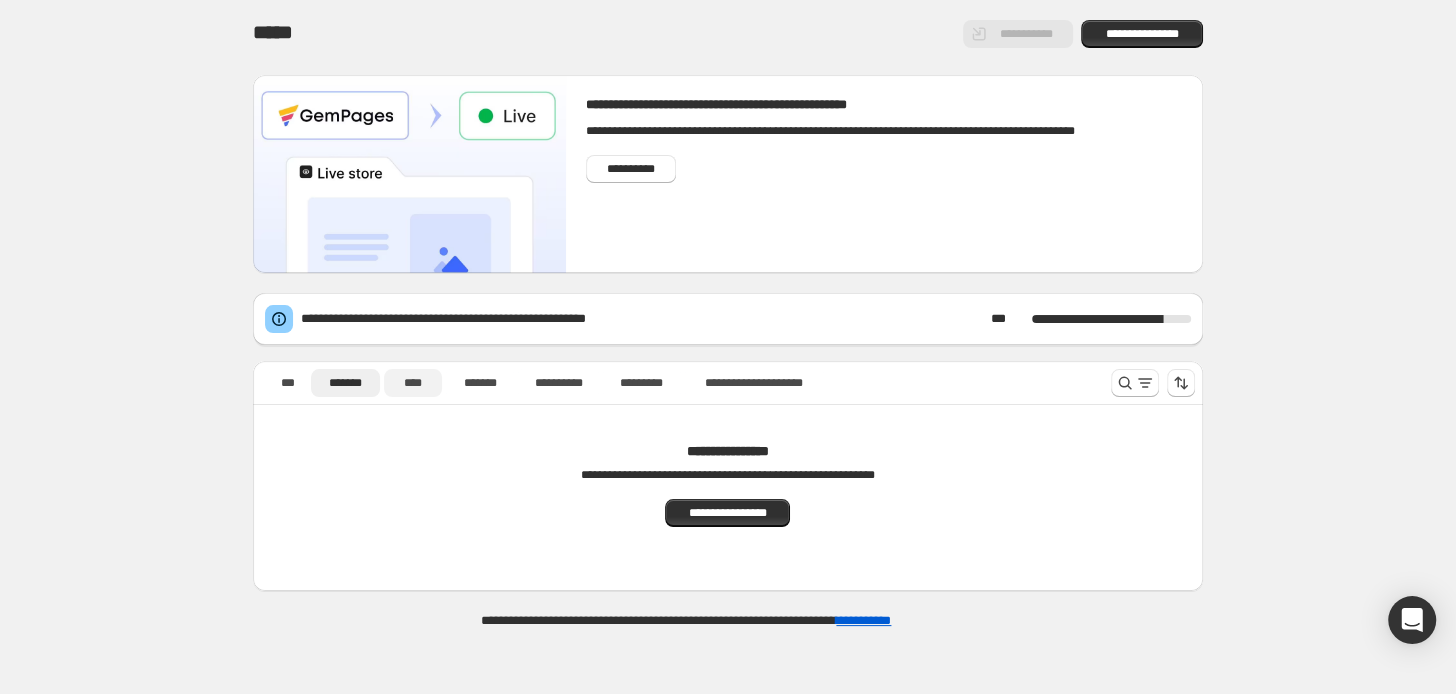 click on "****" at bounding box center [413, 383] 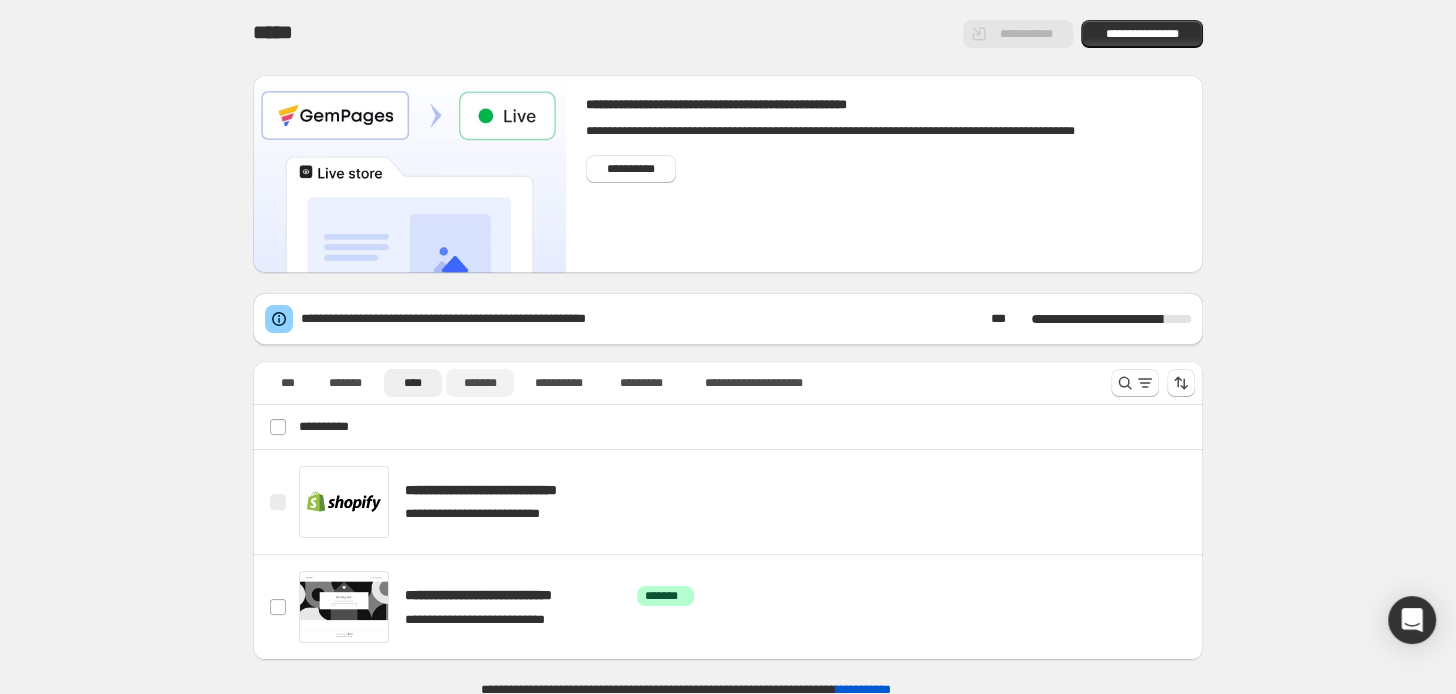 click on "*******" at bounding box center [480, 383] 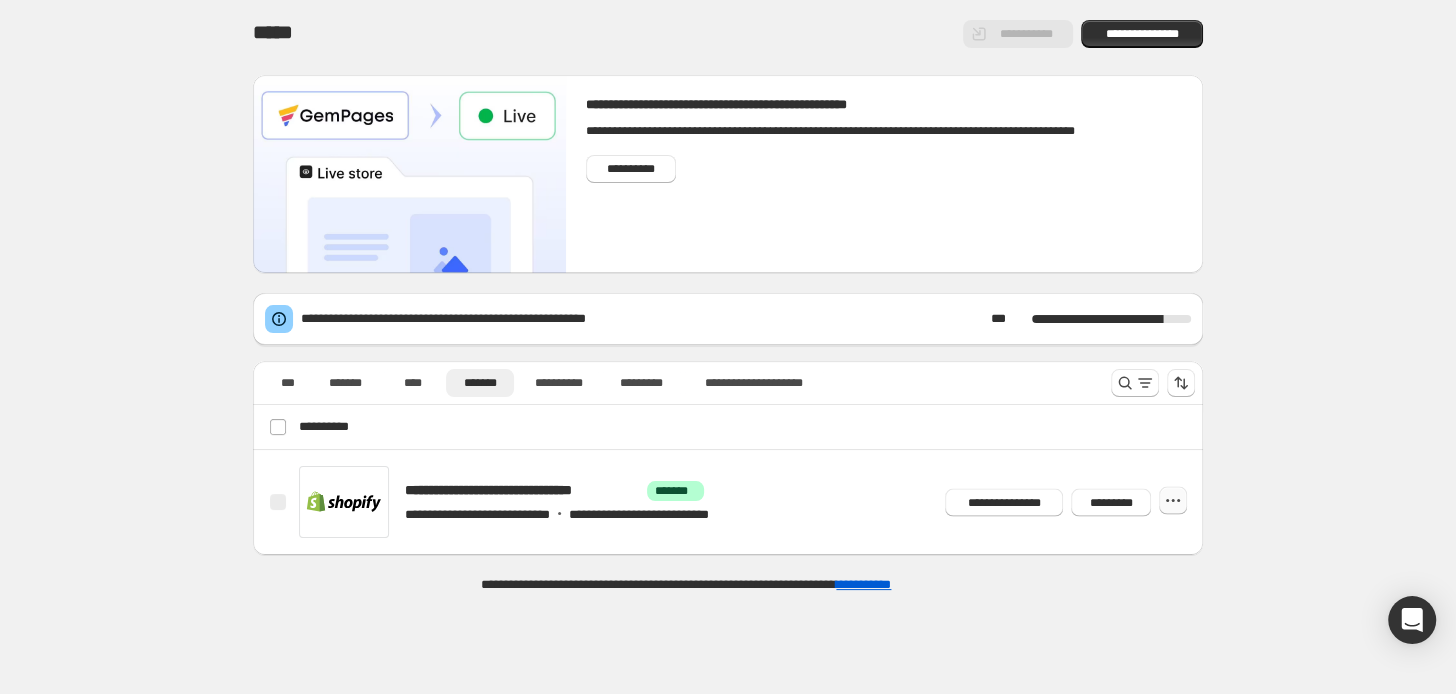 click 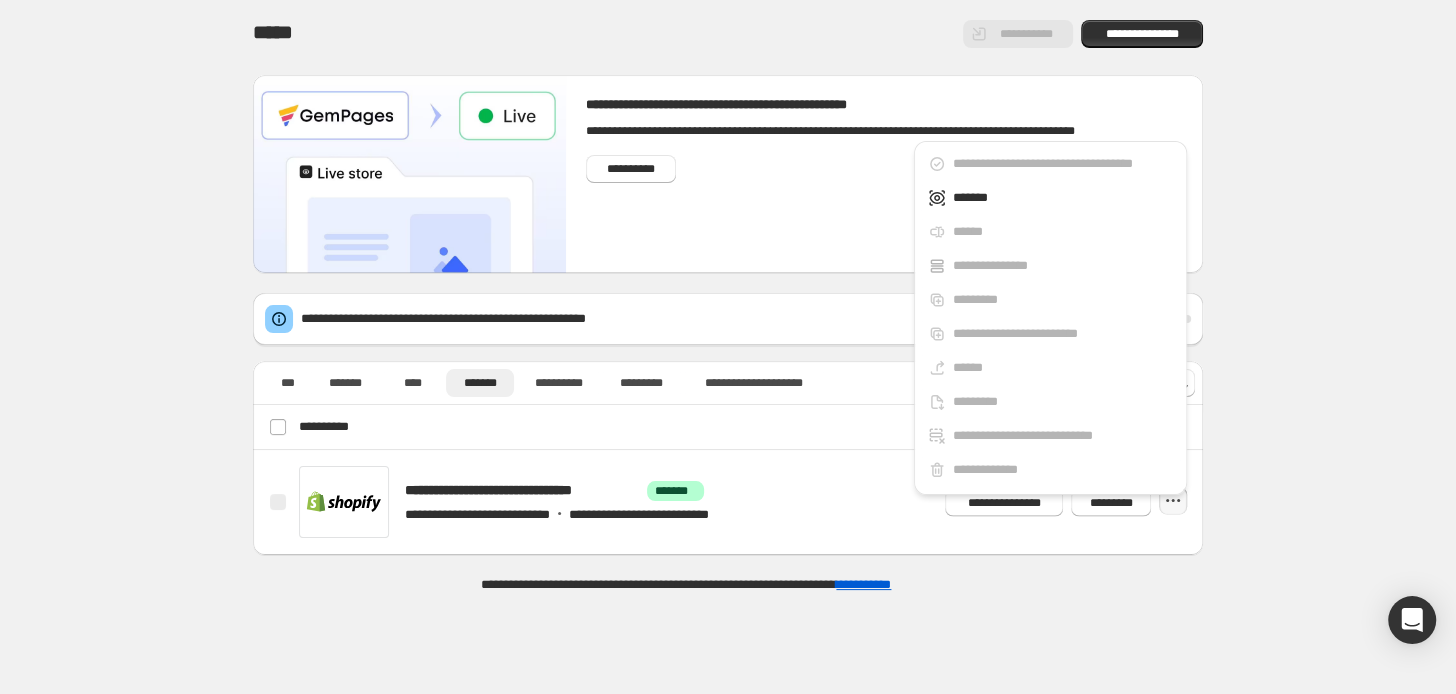 click on "**********" at bounding box center [728, 575] 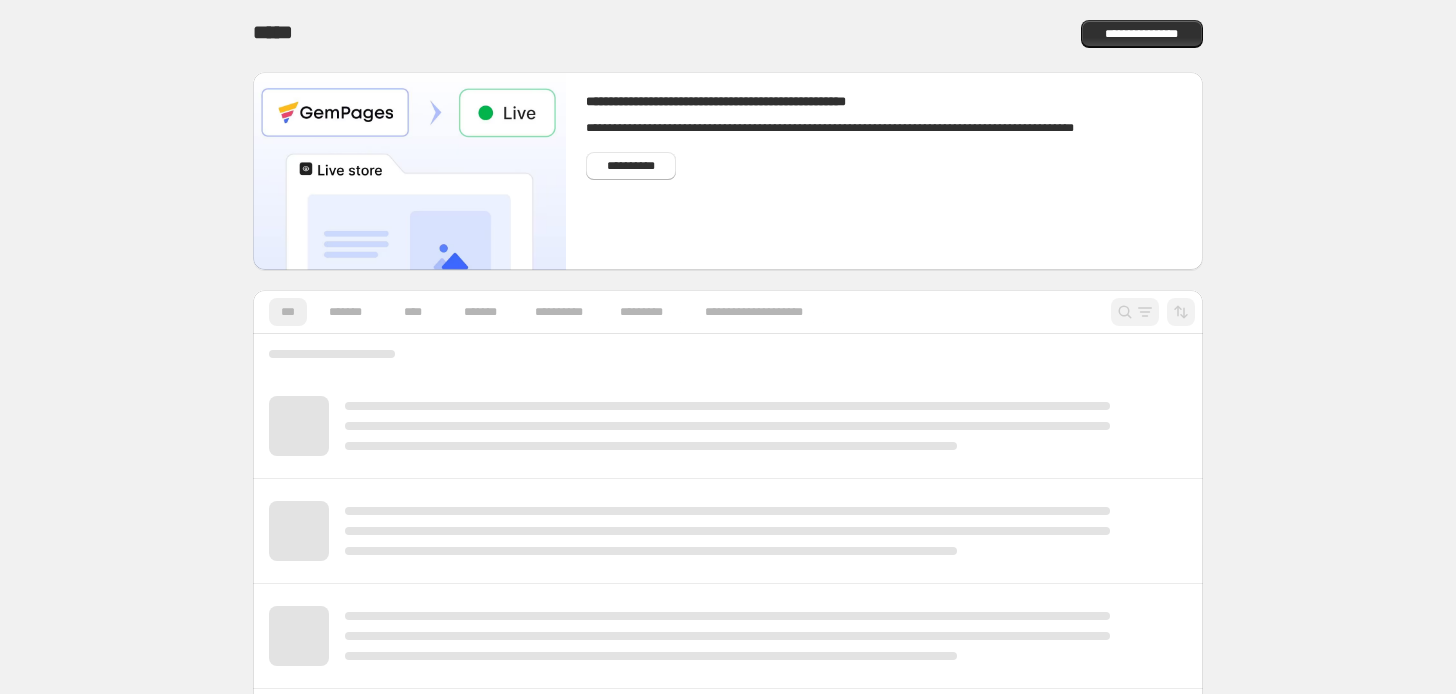 scroll, scrollTop: 0, scrollLeft: 0, axis: both 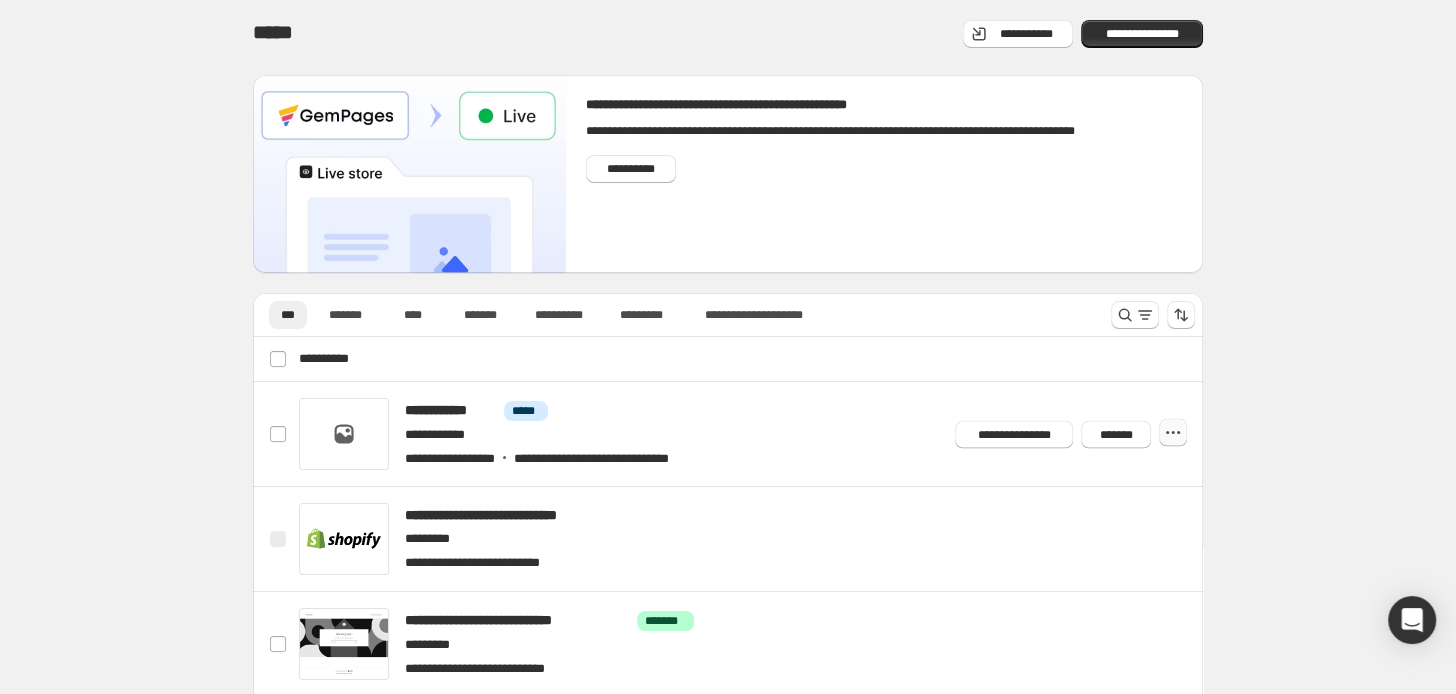 click 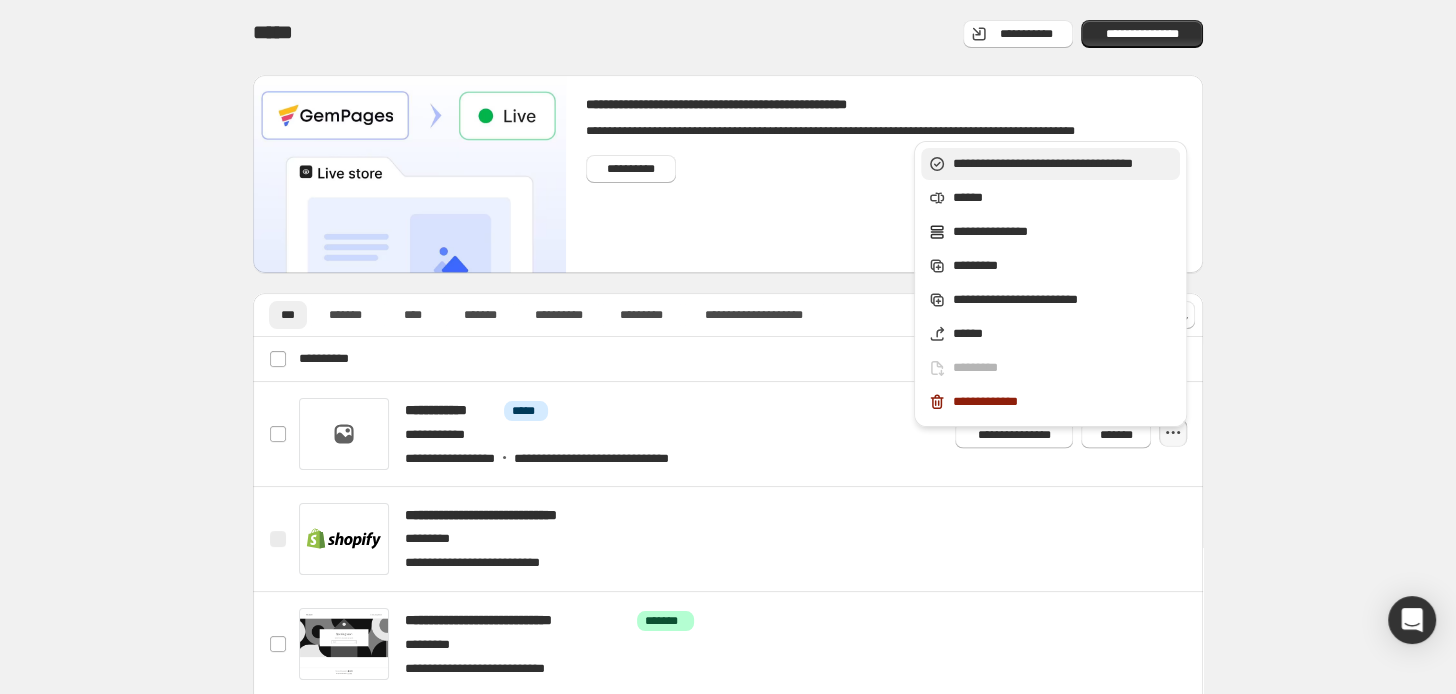 click on "**********" at bounding box center (1063, 164) 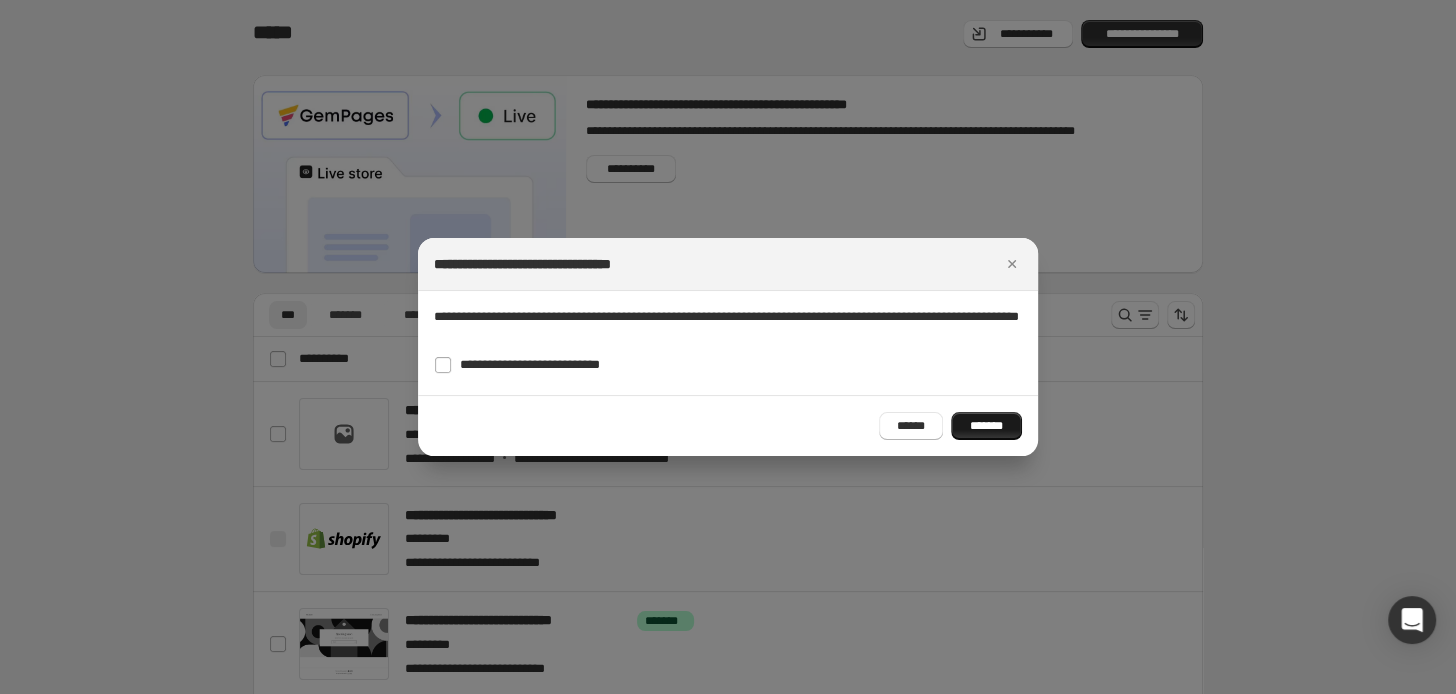 click on "*******" at bounding box center (986, 426) 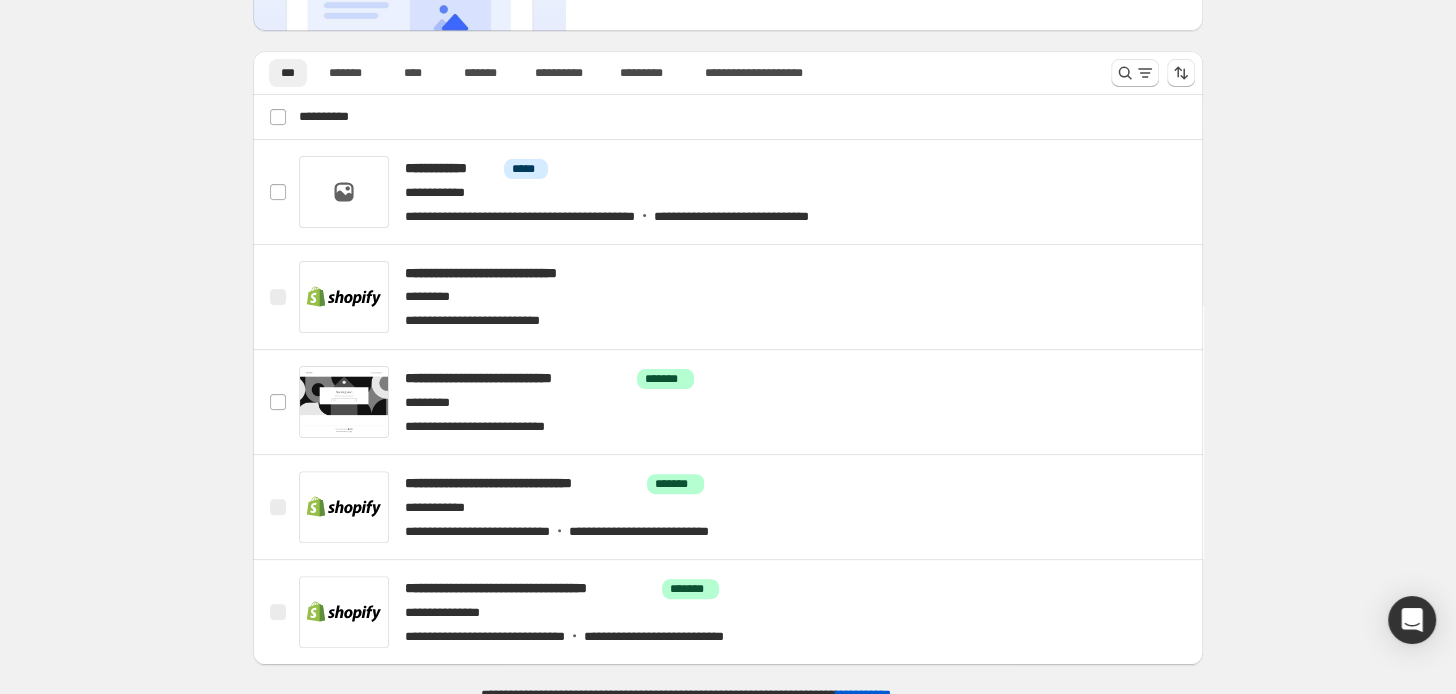 scroll, scrollTop: 258, scrollLeft: 0, axis: vertical 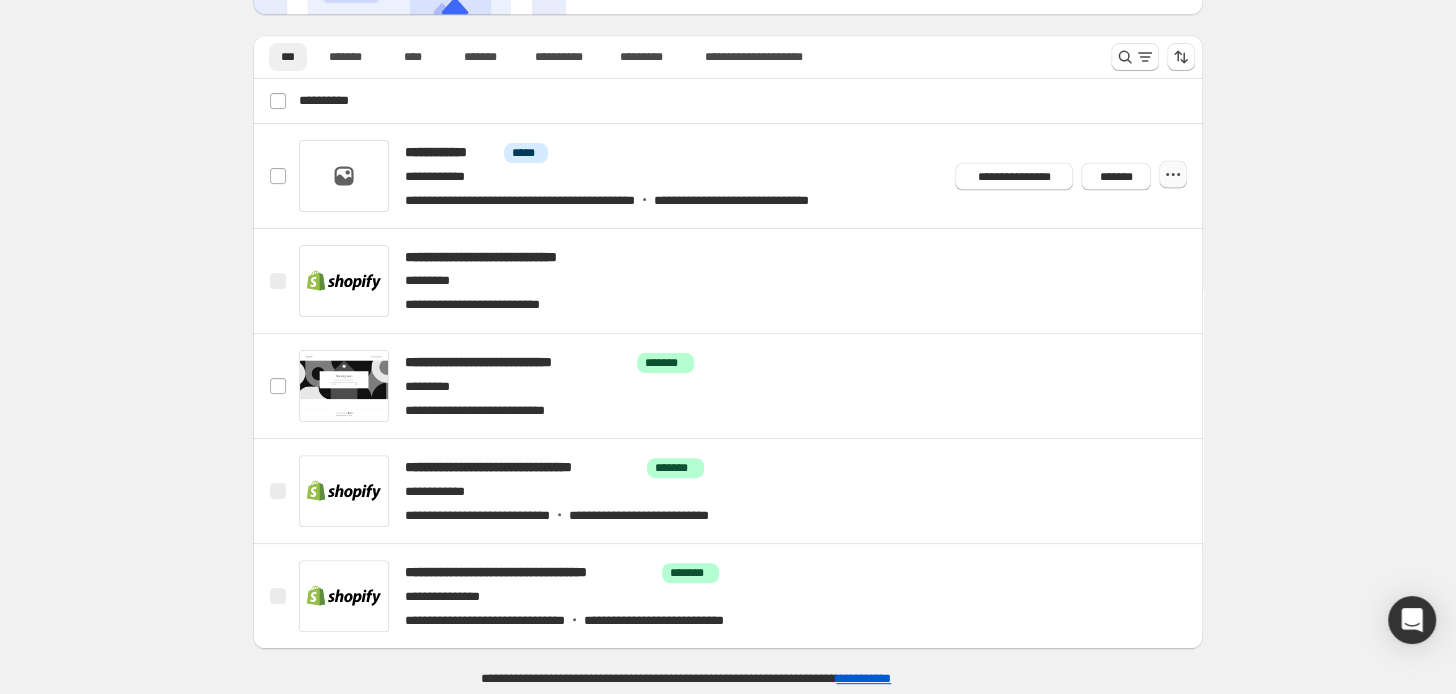 click 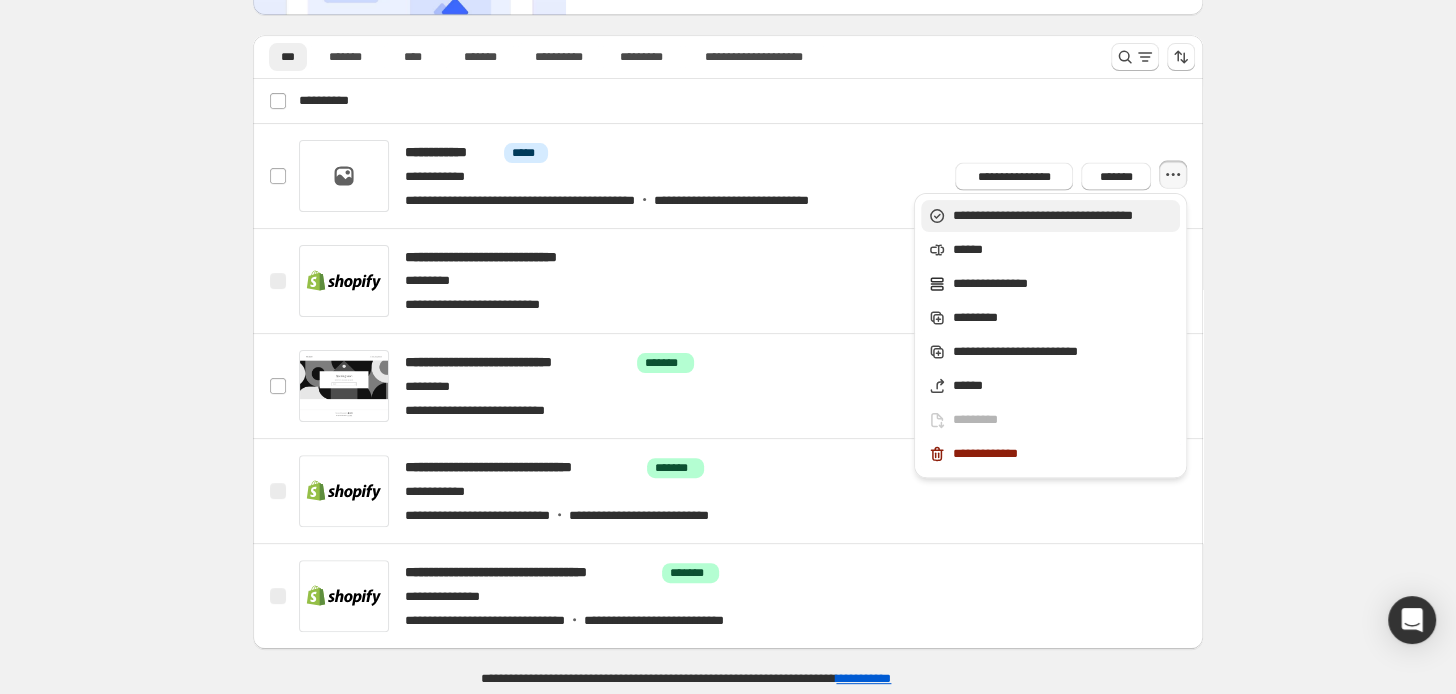 click on "**********" at bounding box center [1063, 216] 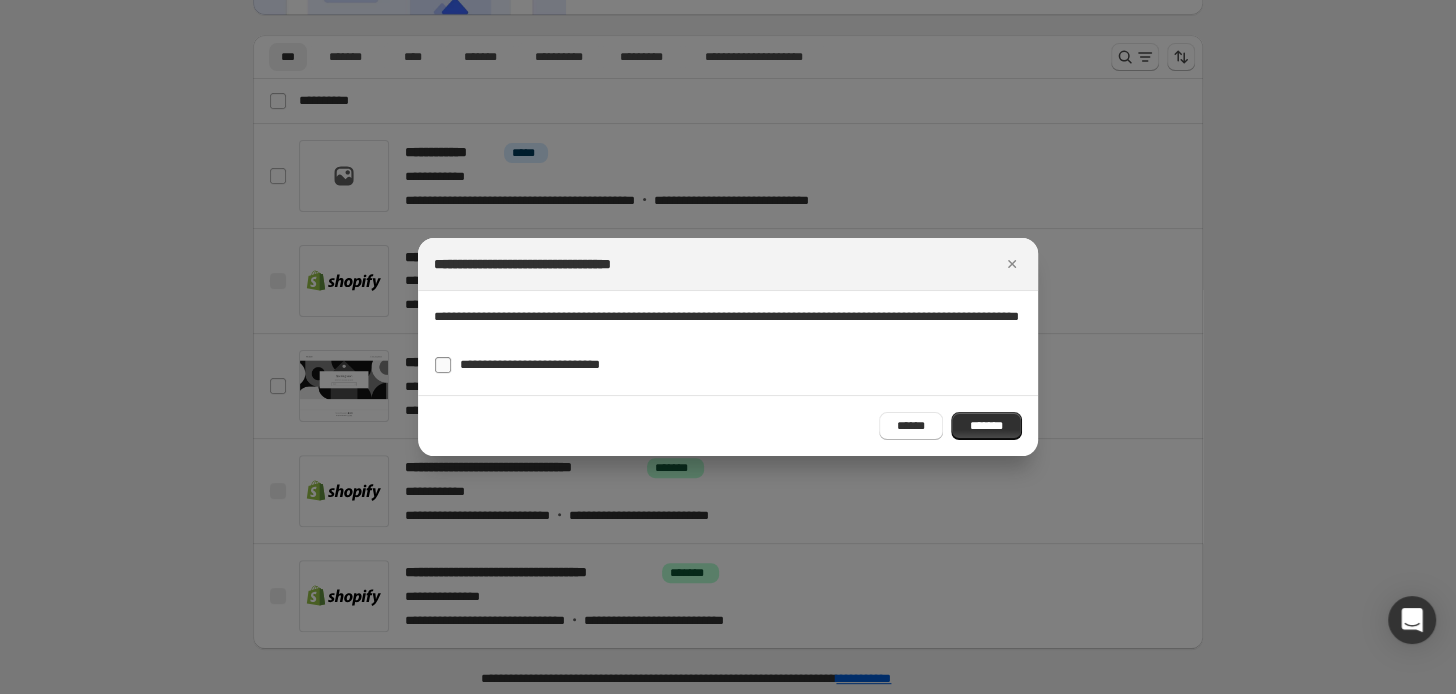 click on "**********" at bounding box center [530, 364] 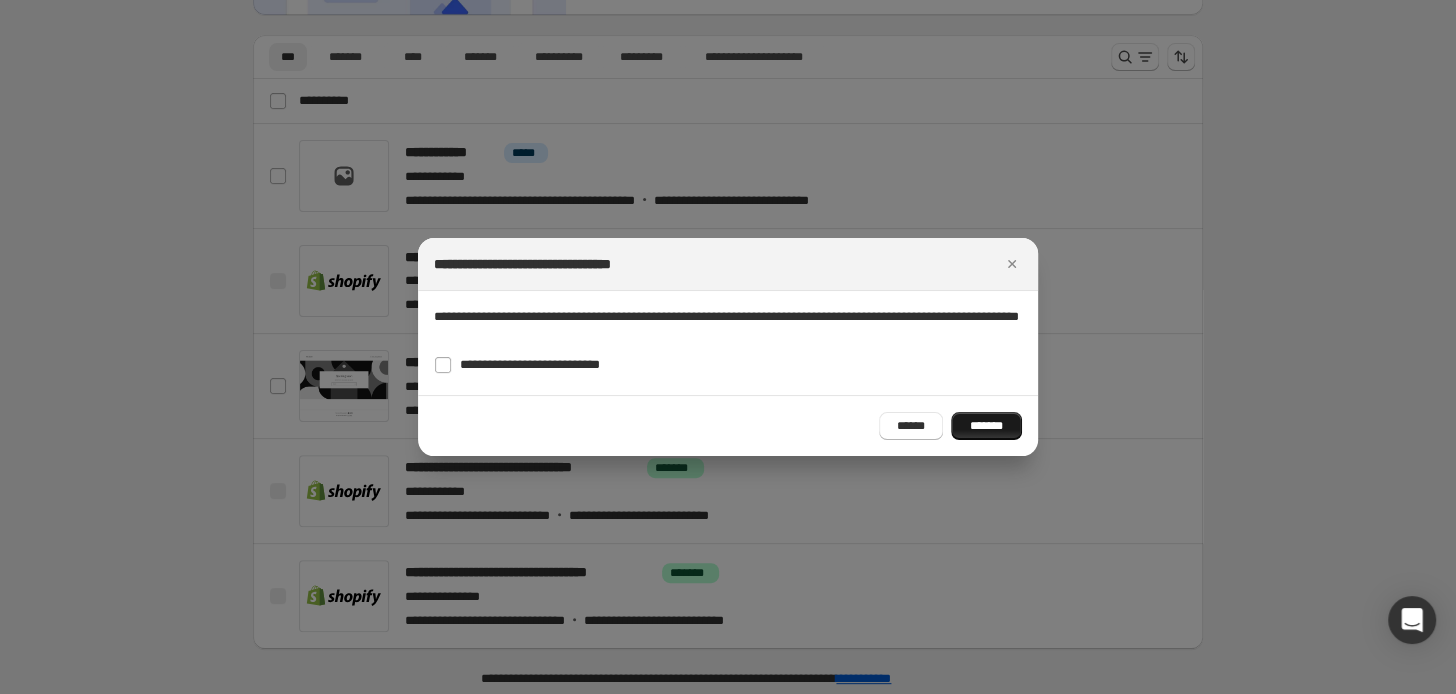 click on "*******" at bounding box center [986, 426] 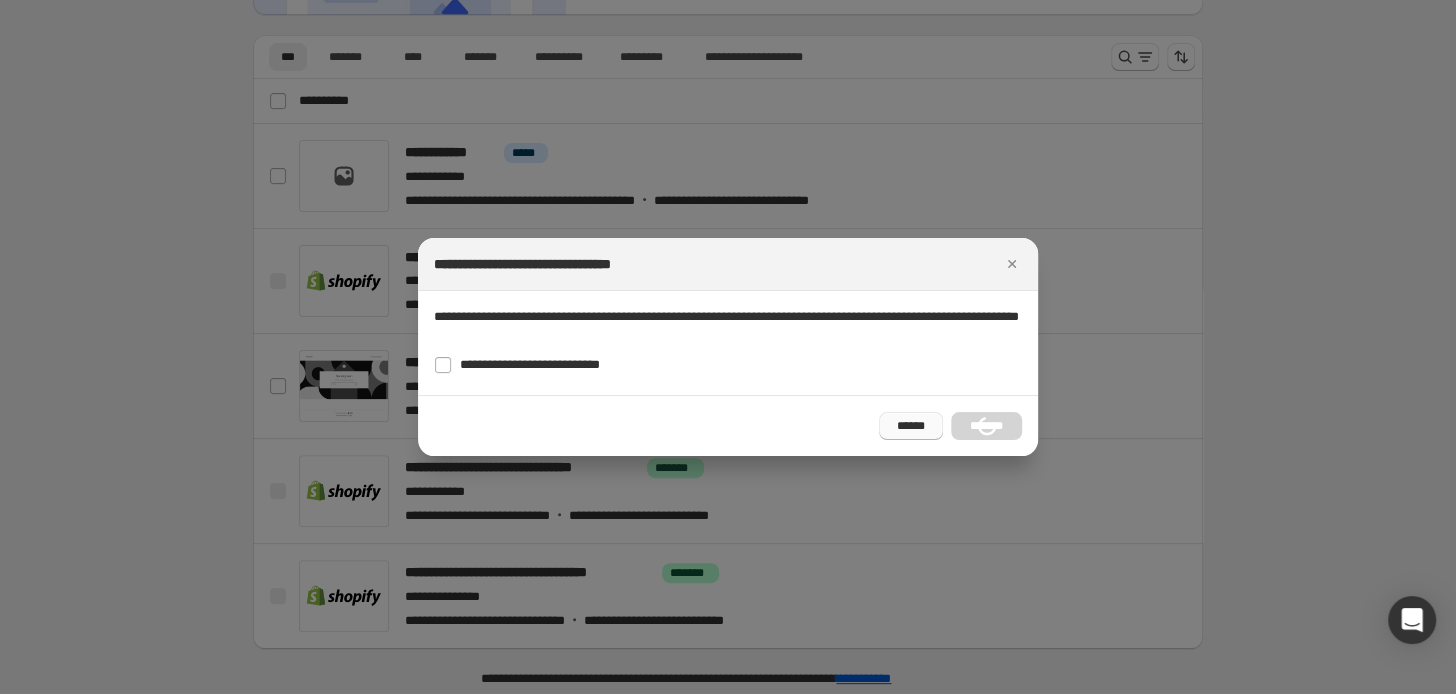 scroll, scrollTop: 257, scrollLeft: 0, axis: vertical 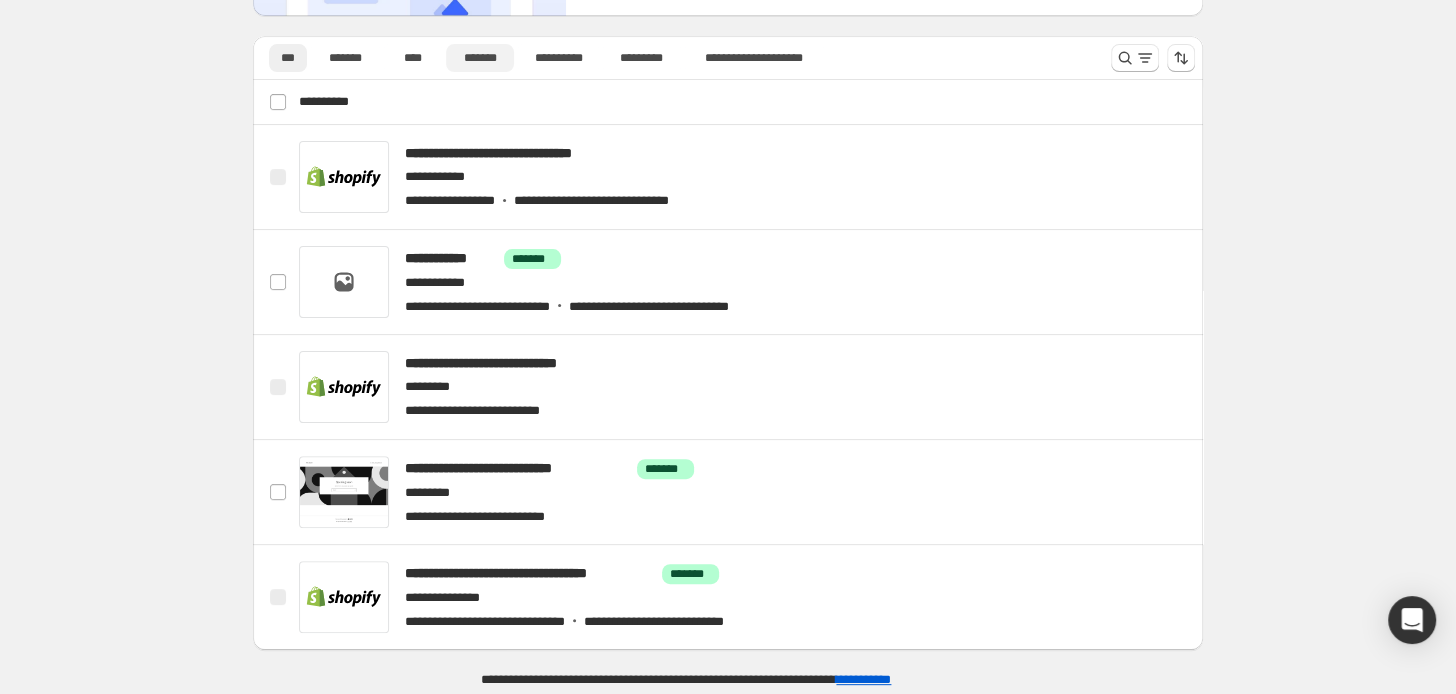 click on "*******" at bounding box center (480, 58) 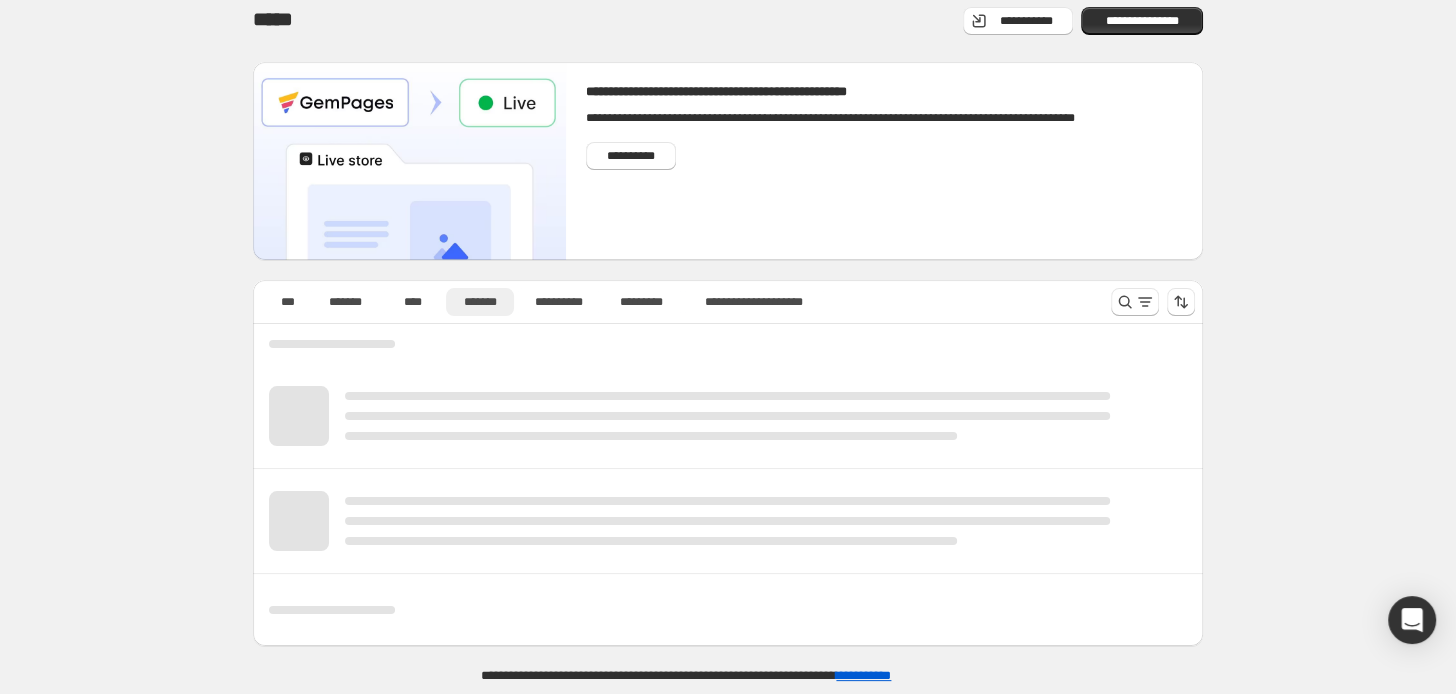 scroll, scrollTop: 0, scrollLeft: 0, axis: both 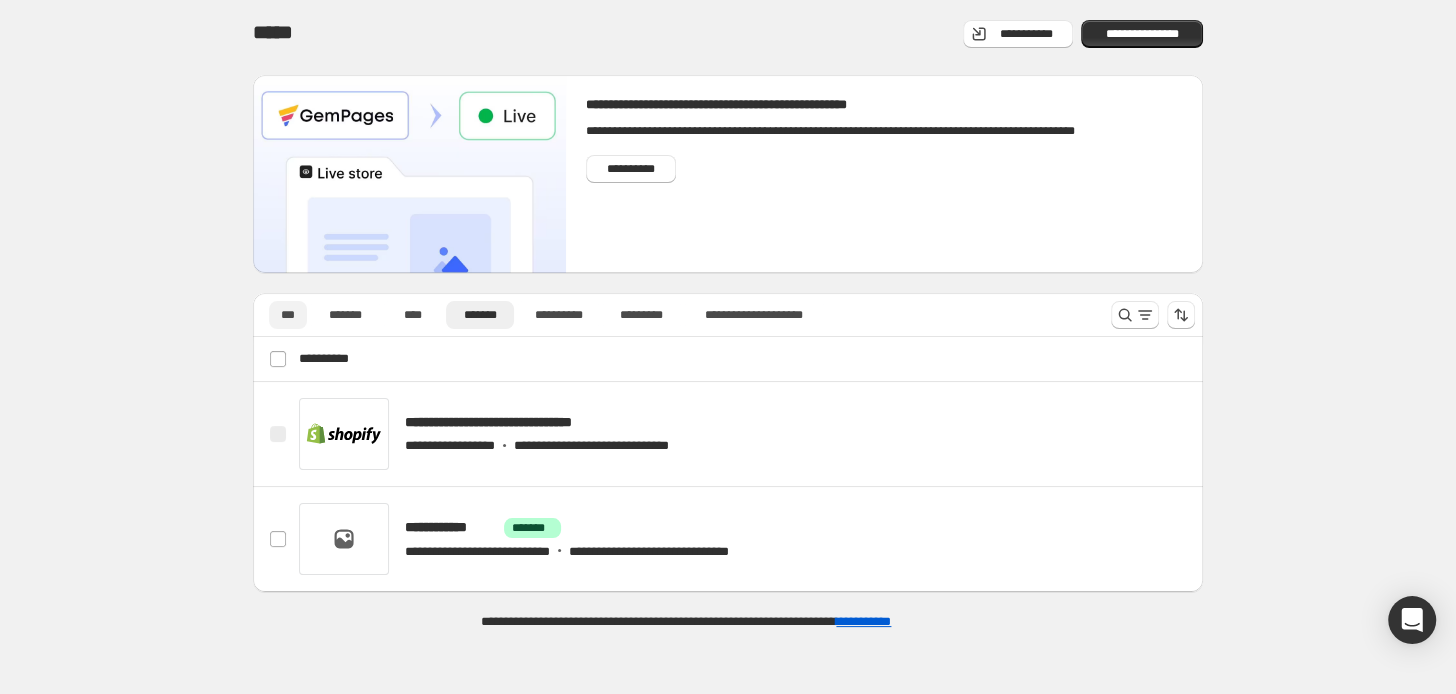 click on "***" at bounding box center [288, 315] 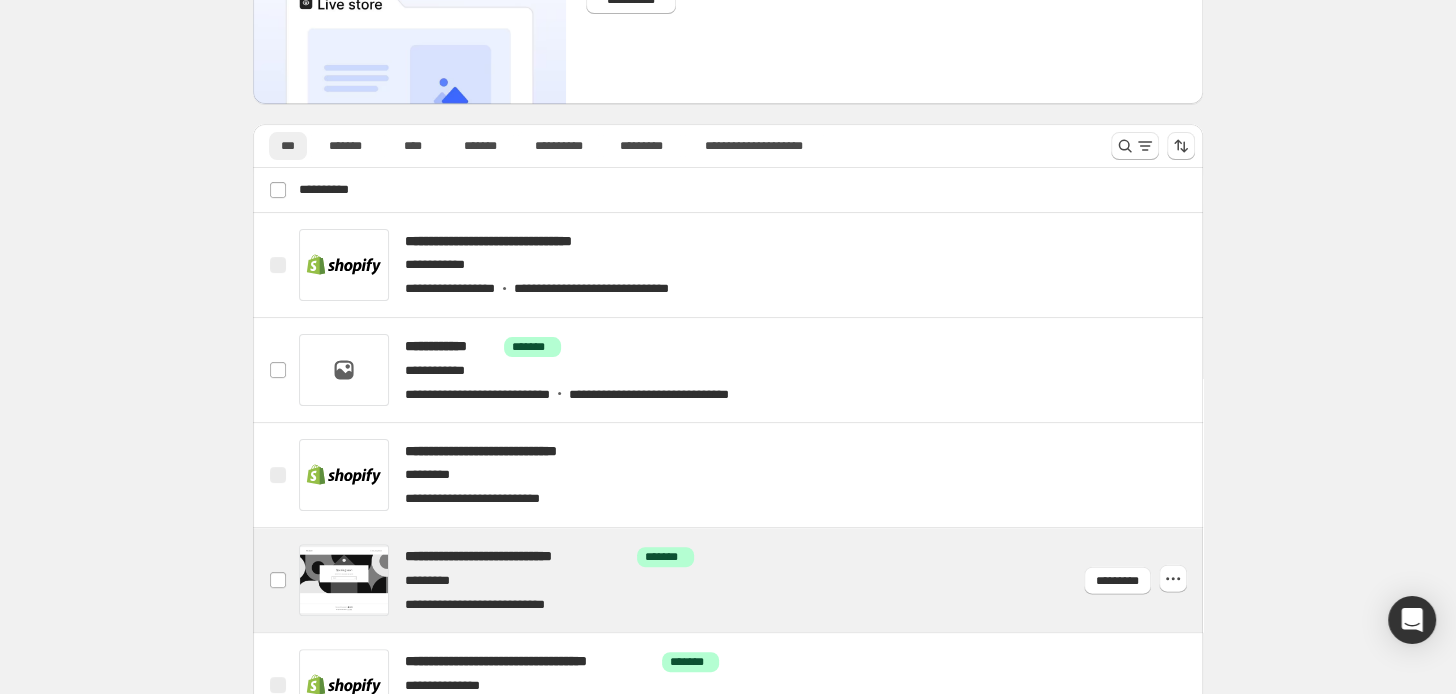 scroll, scrollTop: 212, scrollLeft: 0, axis: vertical 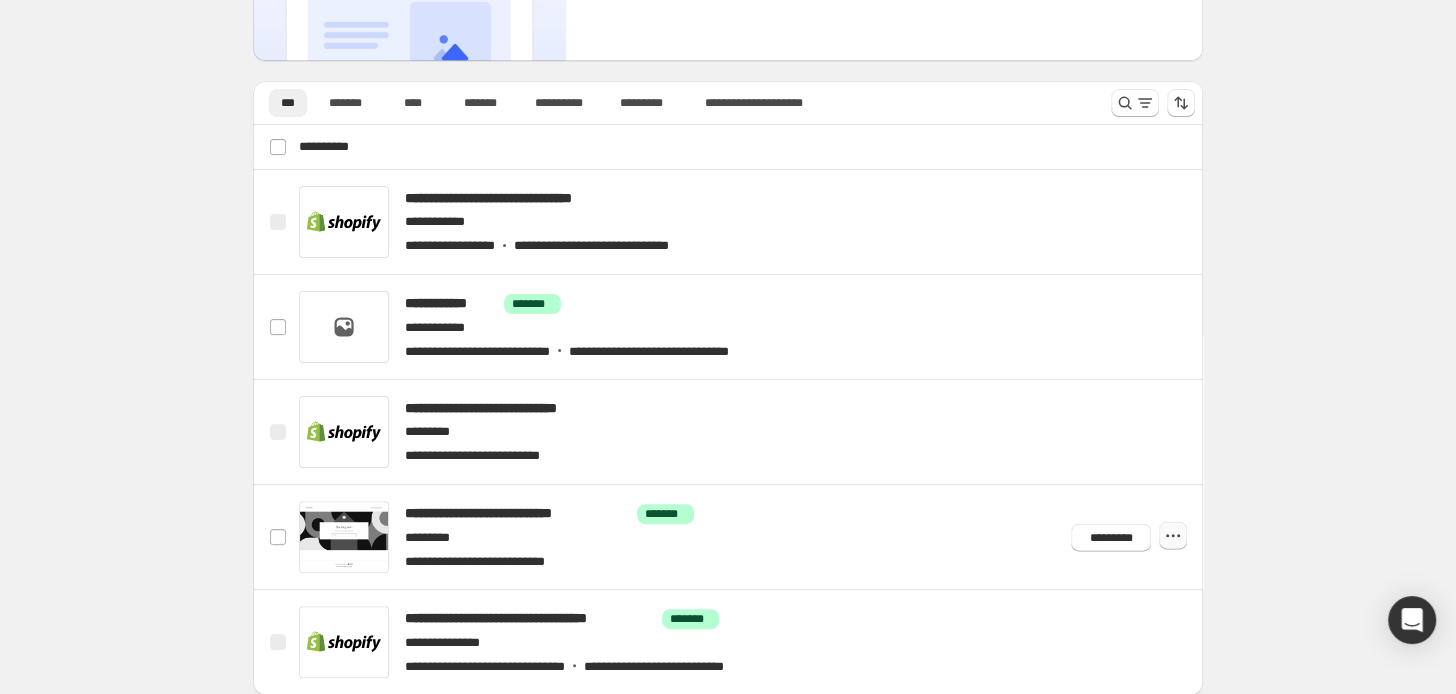 click 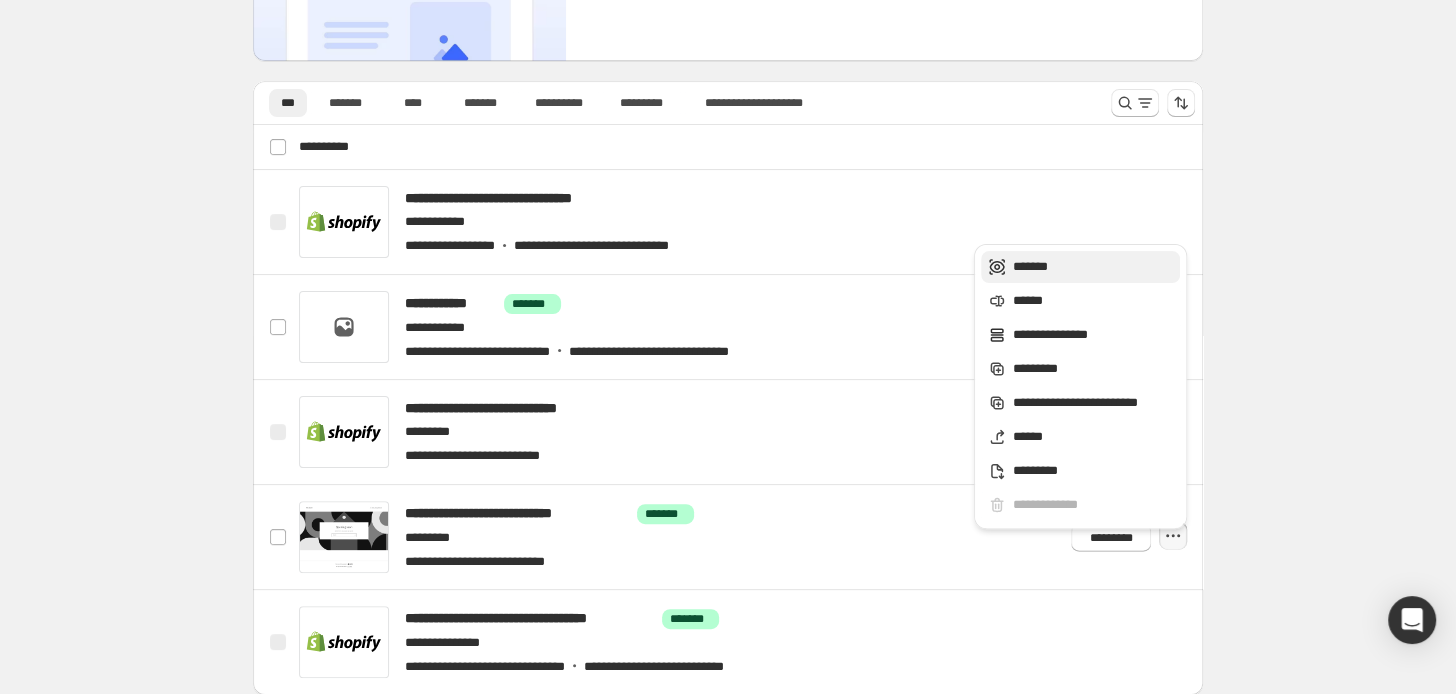 click on "*******" at bounding box center (1093, 267) 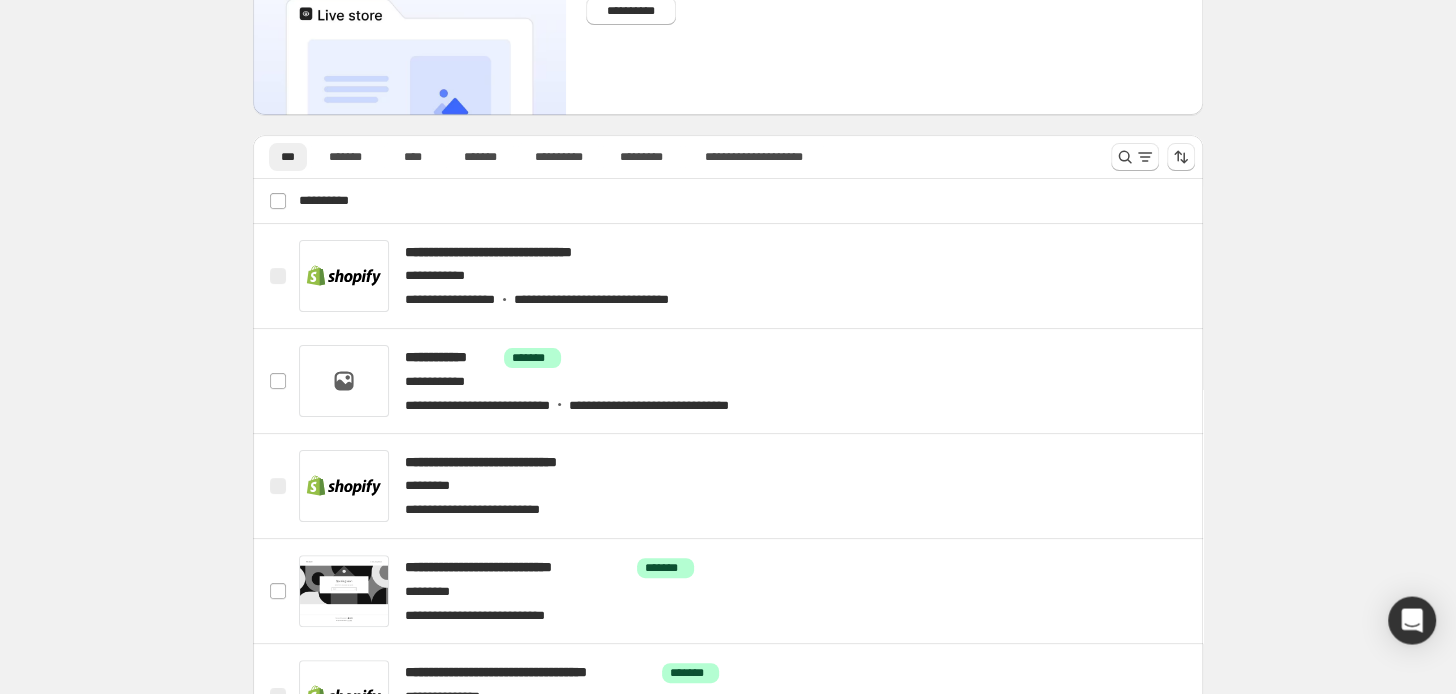 scroll, scrollTop: 212, scrollLeft: 0, axis: vertical 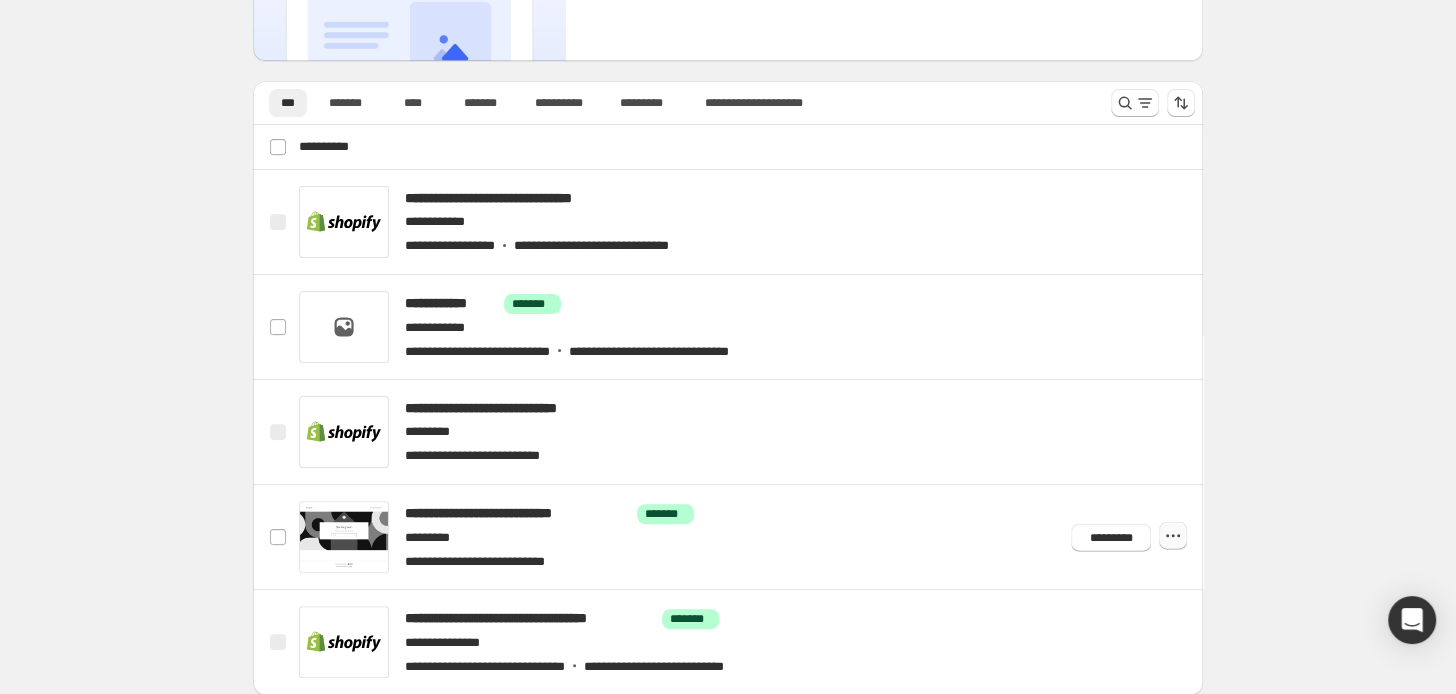 click 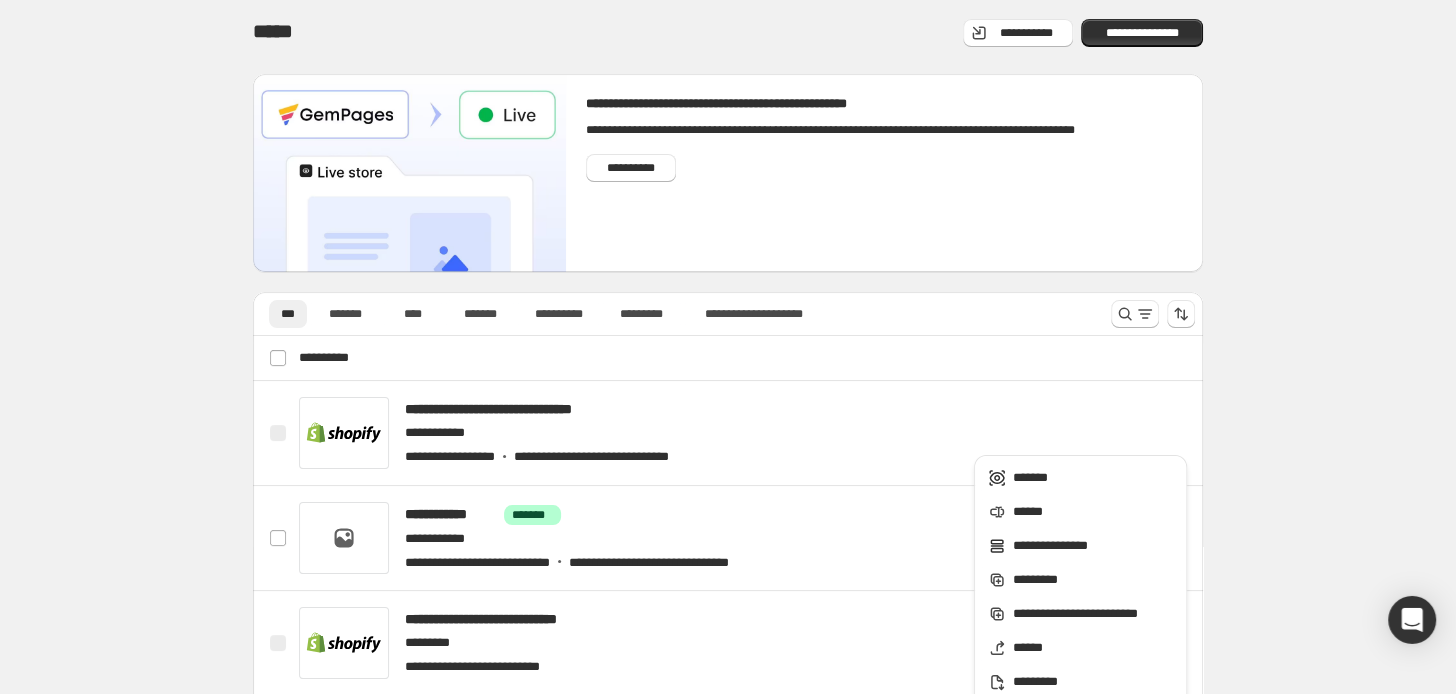 scroll, scrollTop: 0, scrollLeft: 0, axis: both 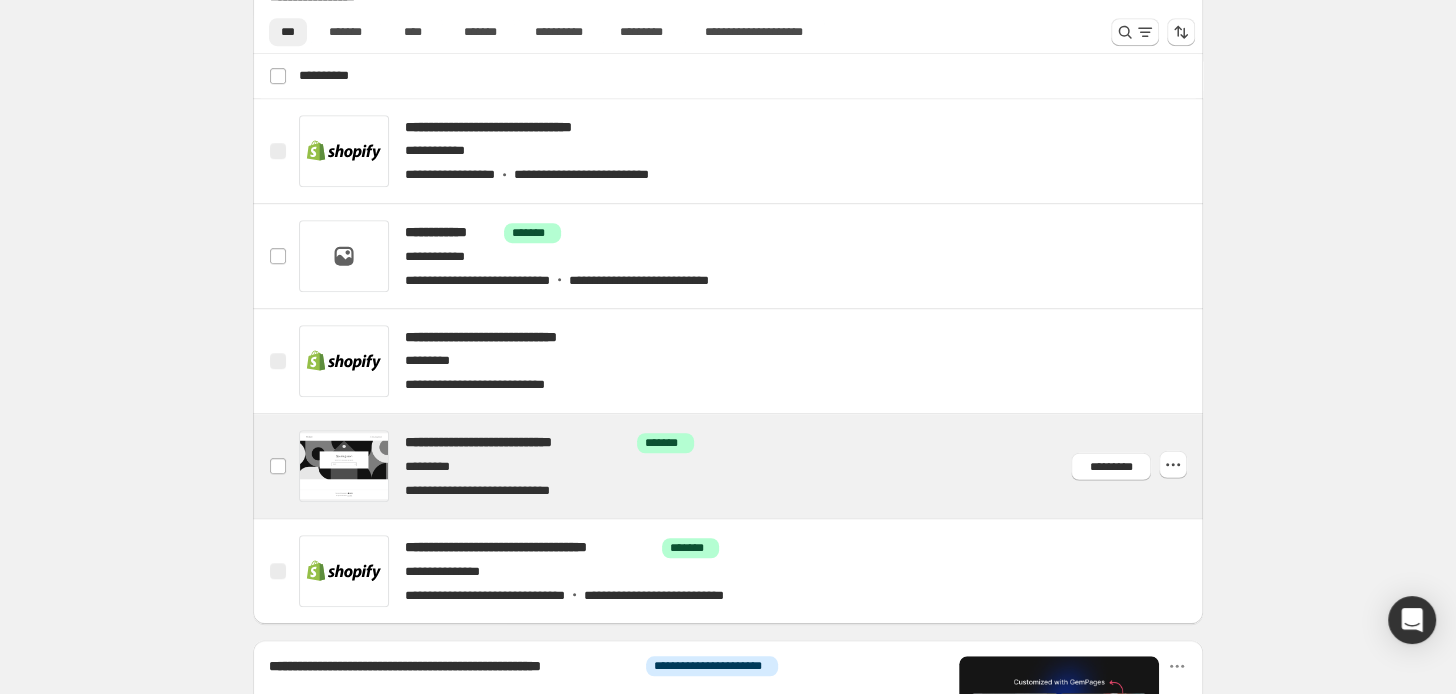 click at bounding box center [751, 466] 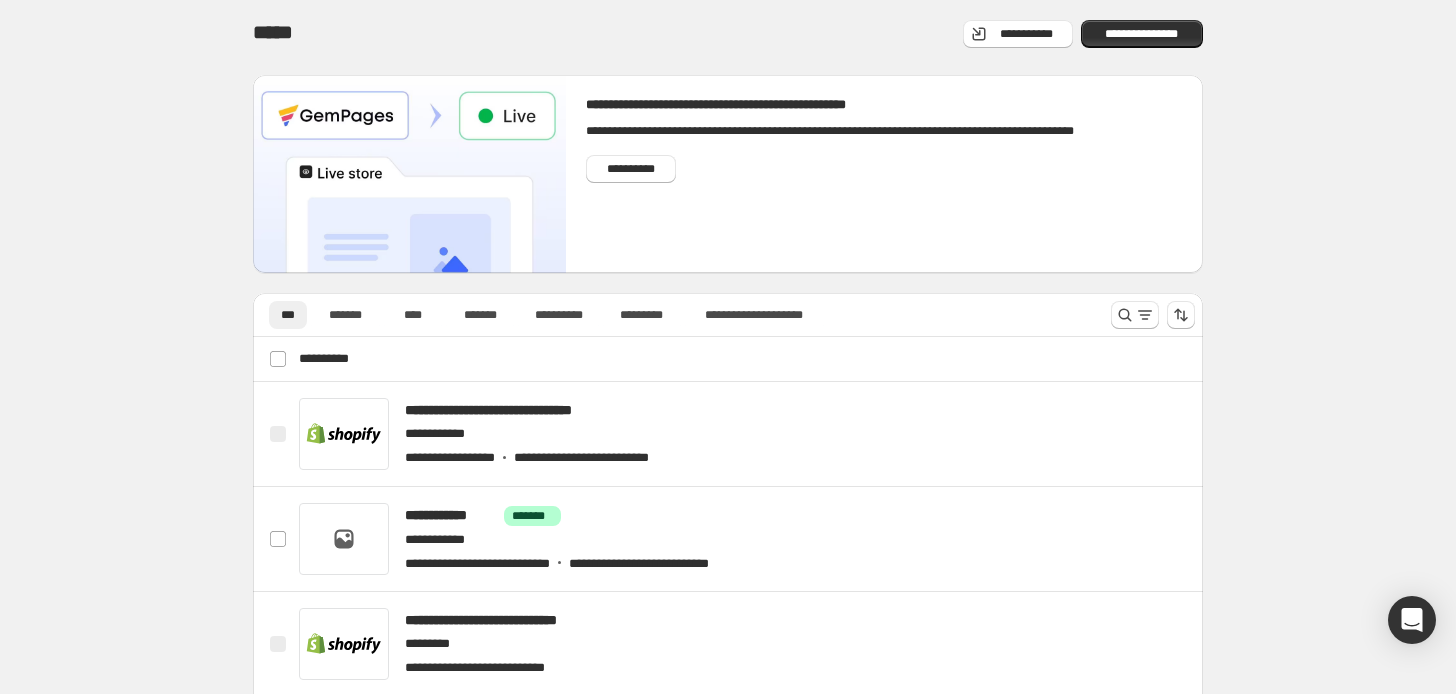 scroll, scrollTop: 0, scrollLeft: 0, axis: both 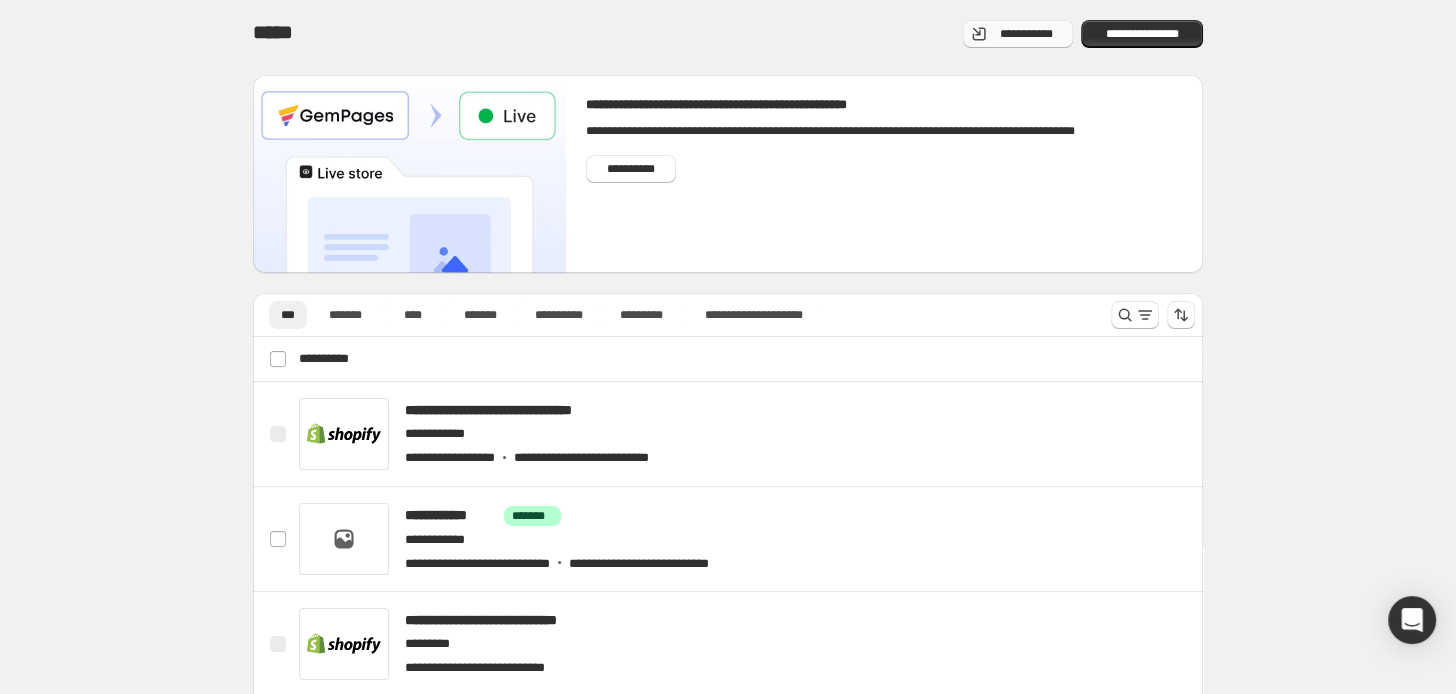 click on "**********" at bounding box center (1026, 34) 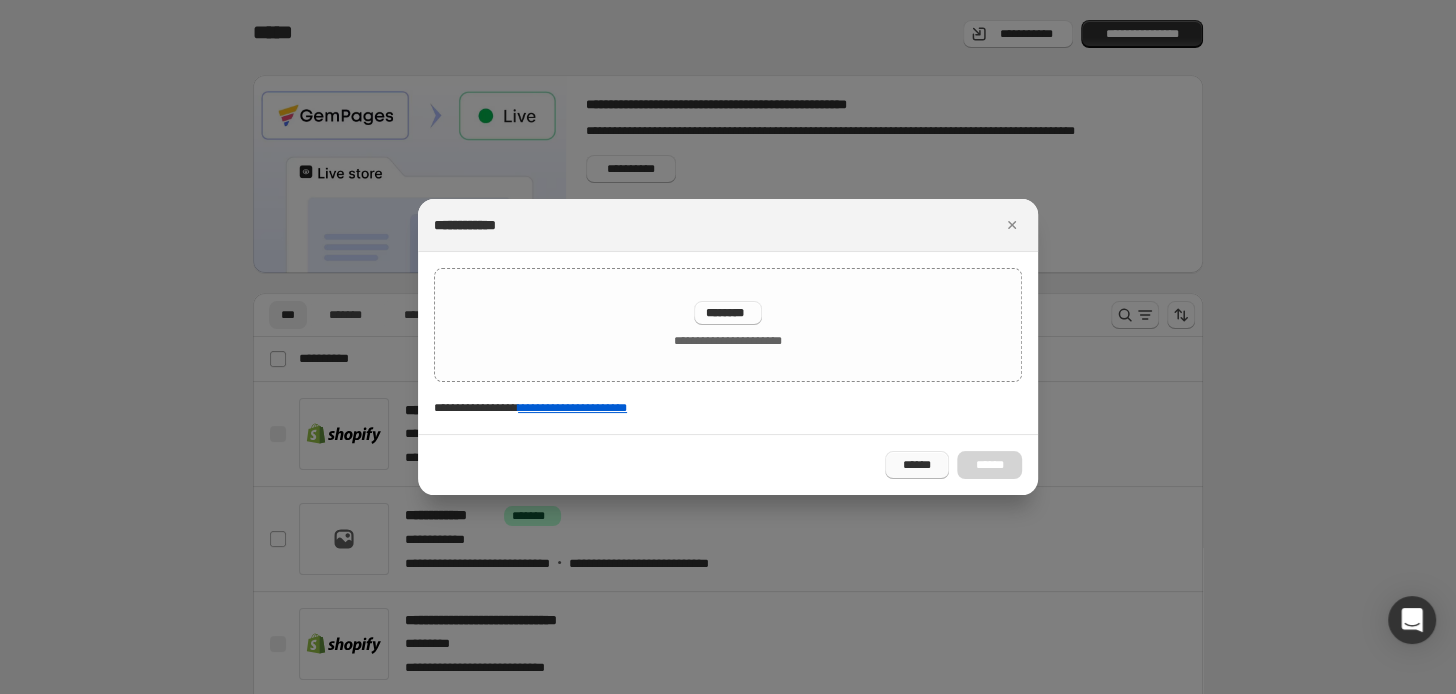 click on "******" at bounding box center [917, 465] 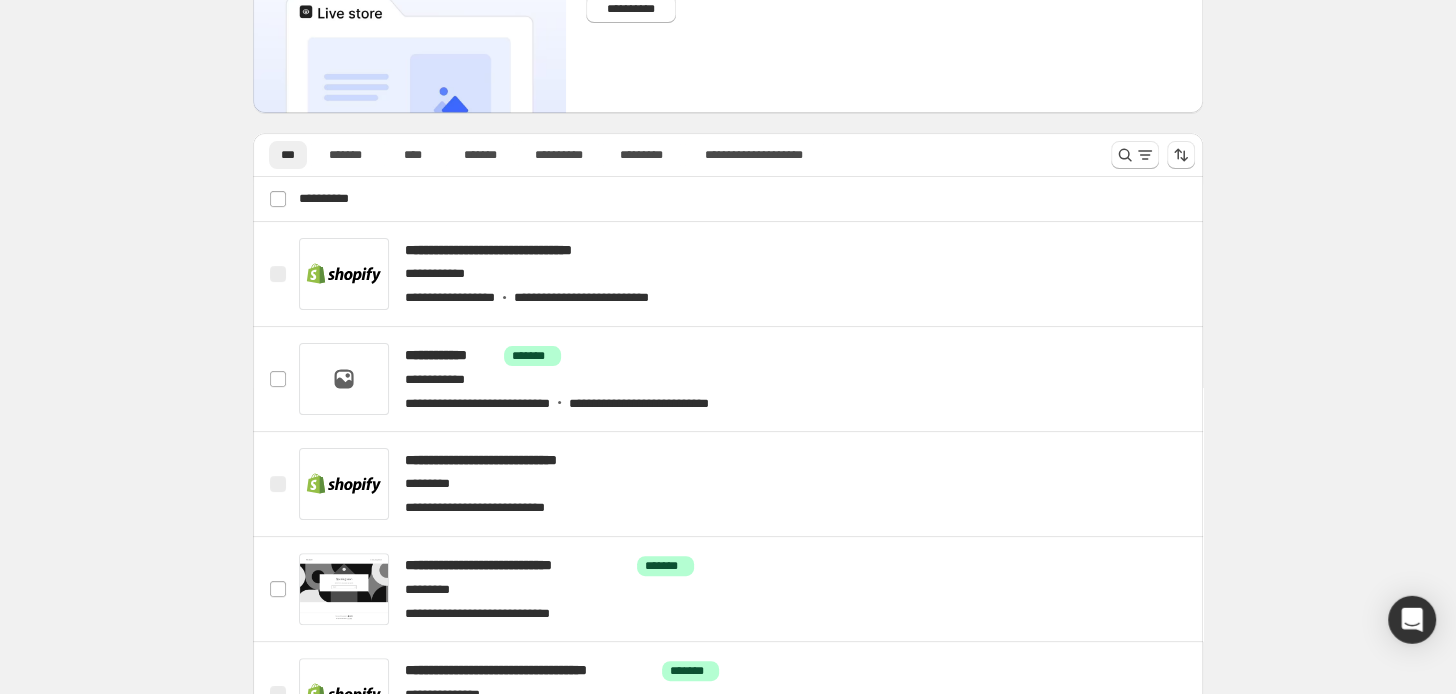 scroll, scrollTop: 212, scrollLeft: 0, axis: vertical 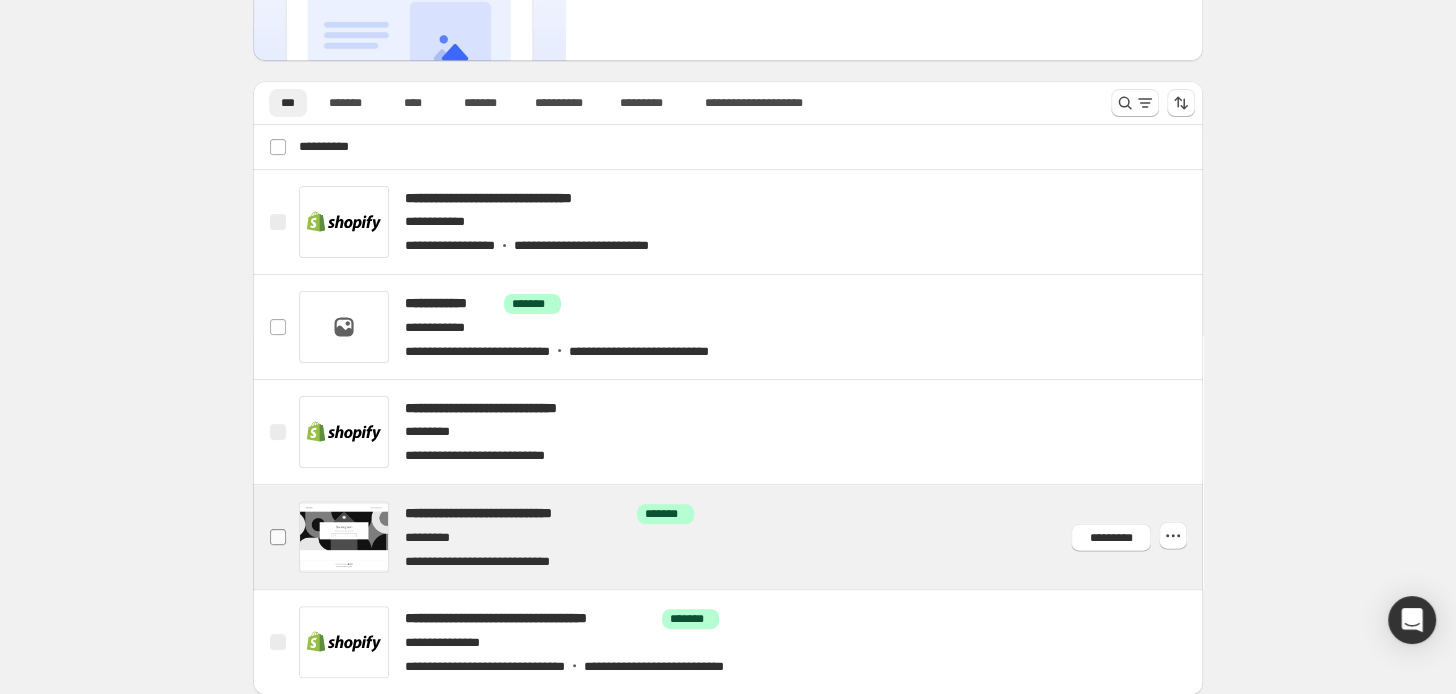 click at bounding box center [278, 537] 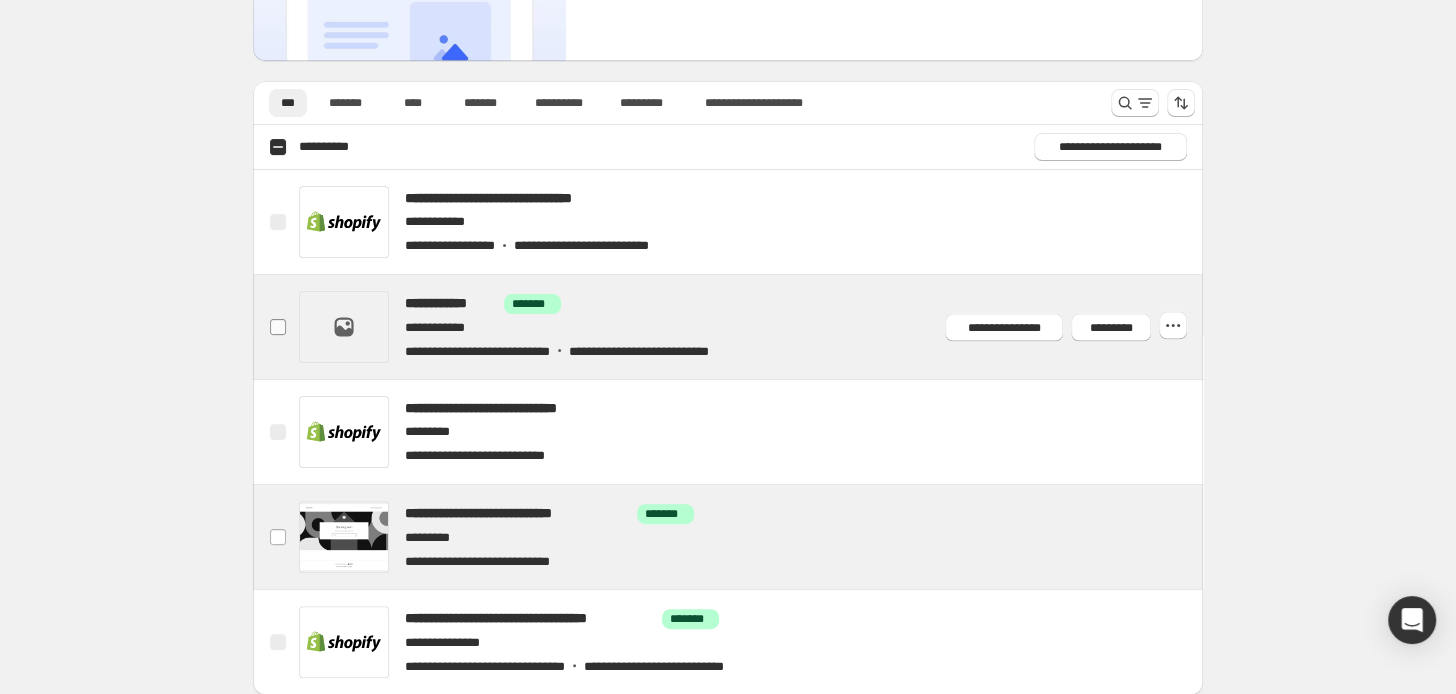 click at bounding box center (278, 327) 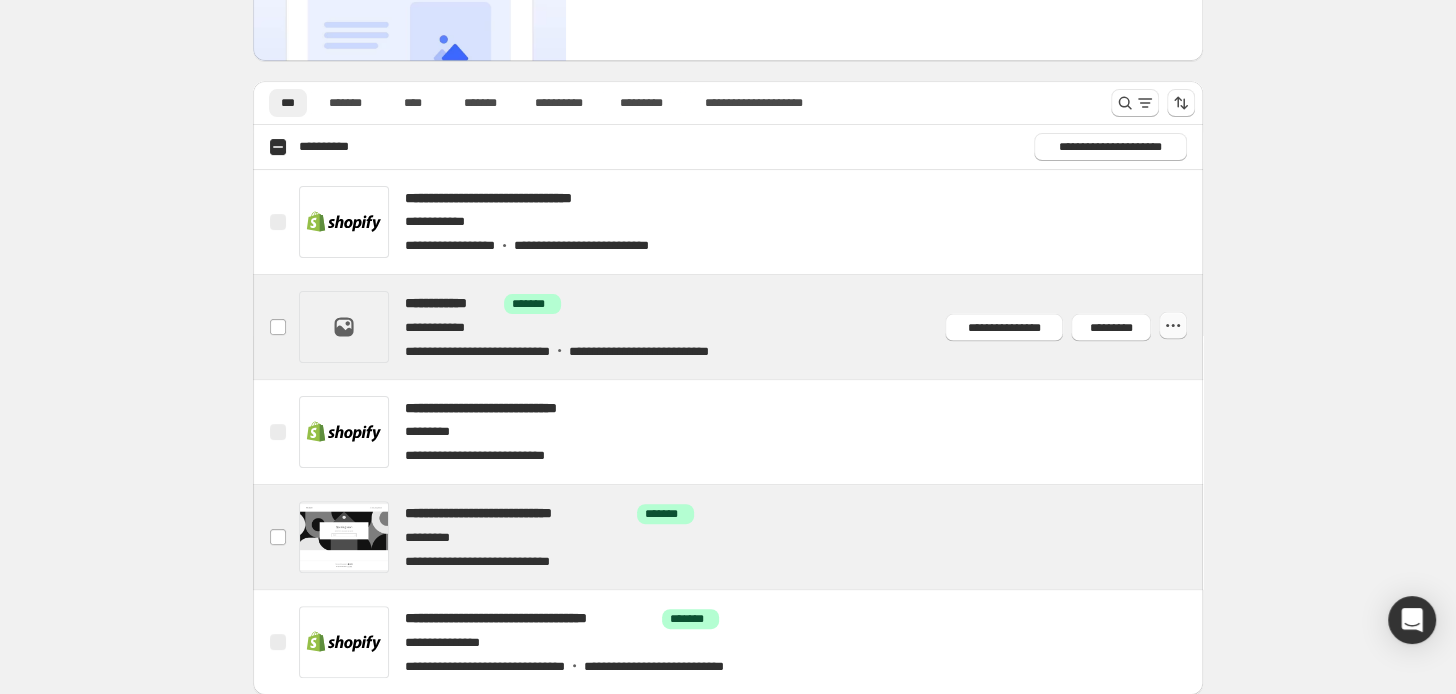 click 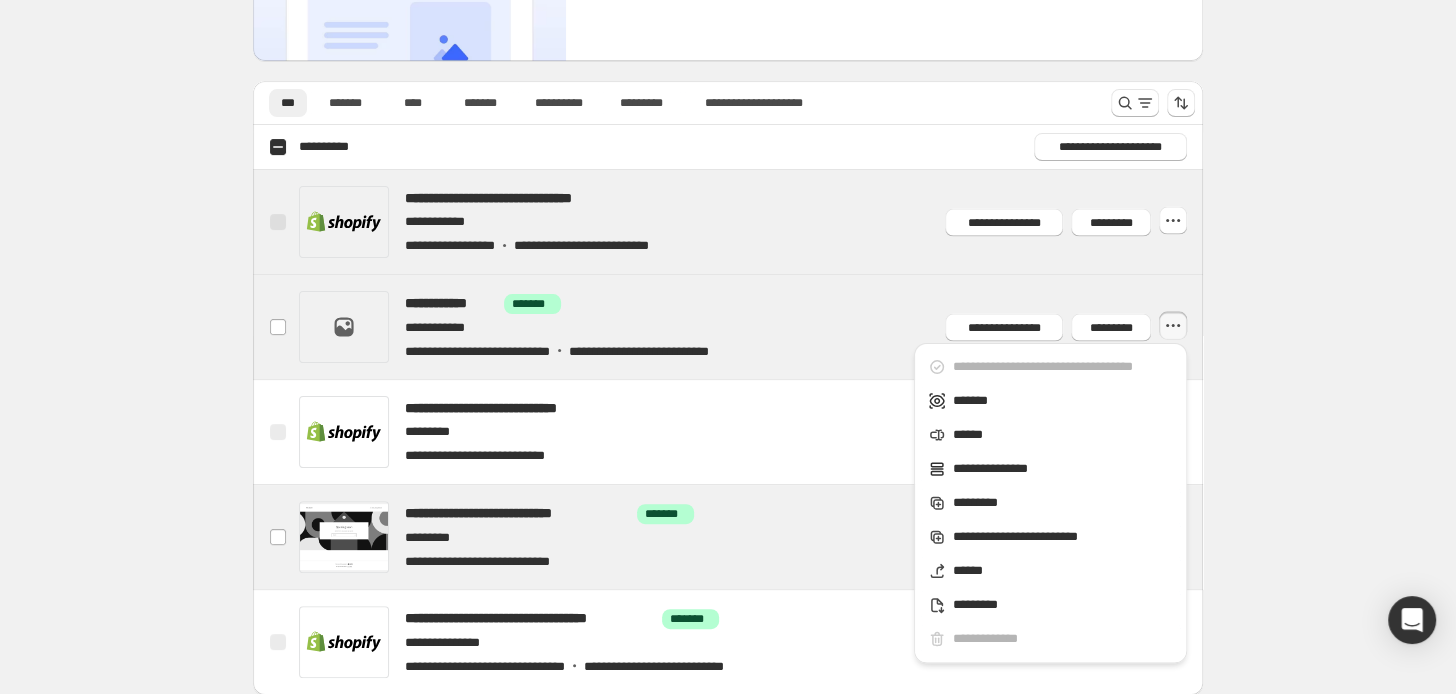 click at bounding box center (751, 222) 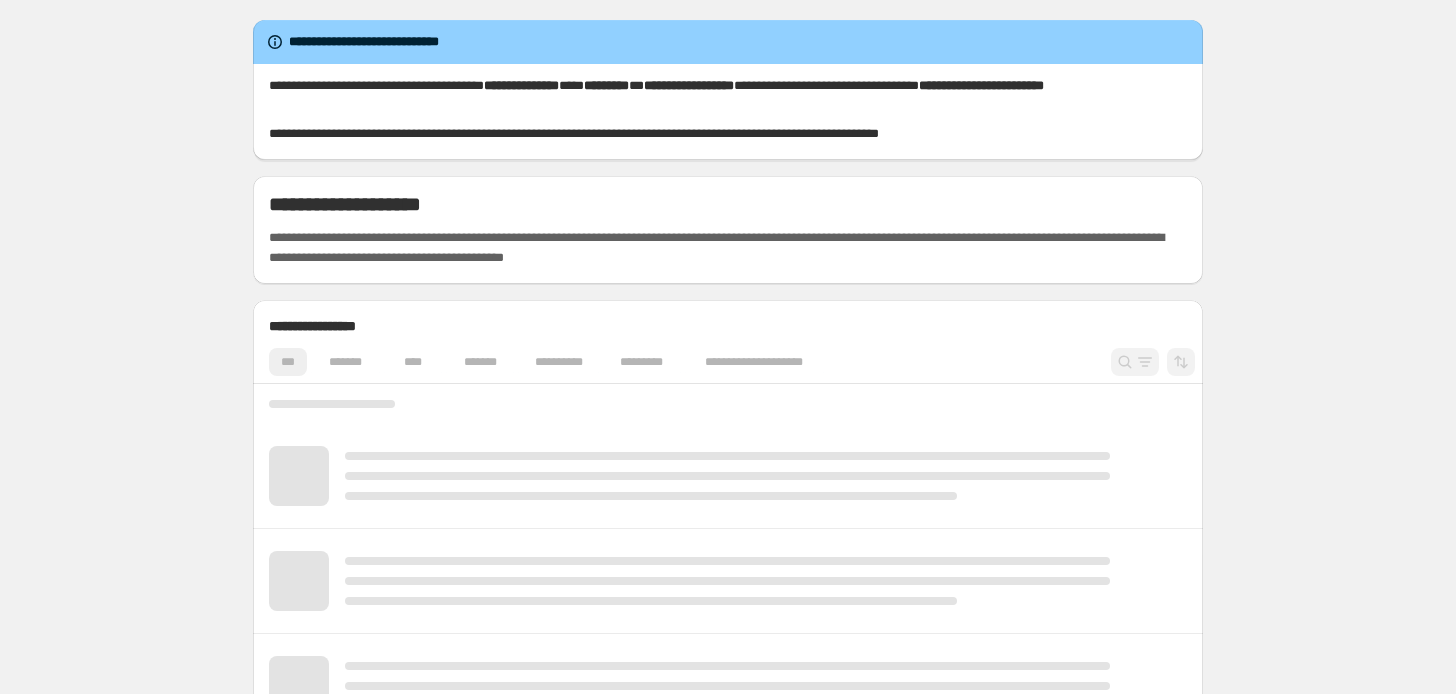 scroll, scrollTop: 0, scrollLeft: 0, axis: both 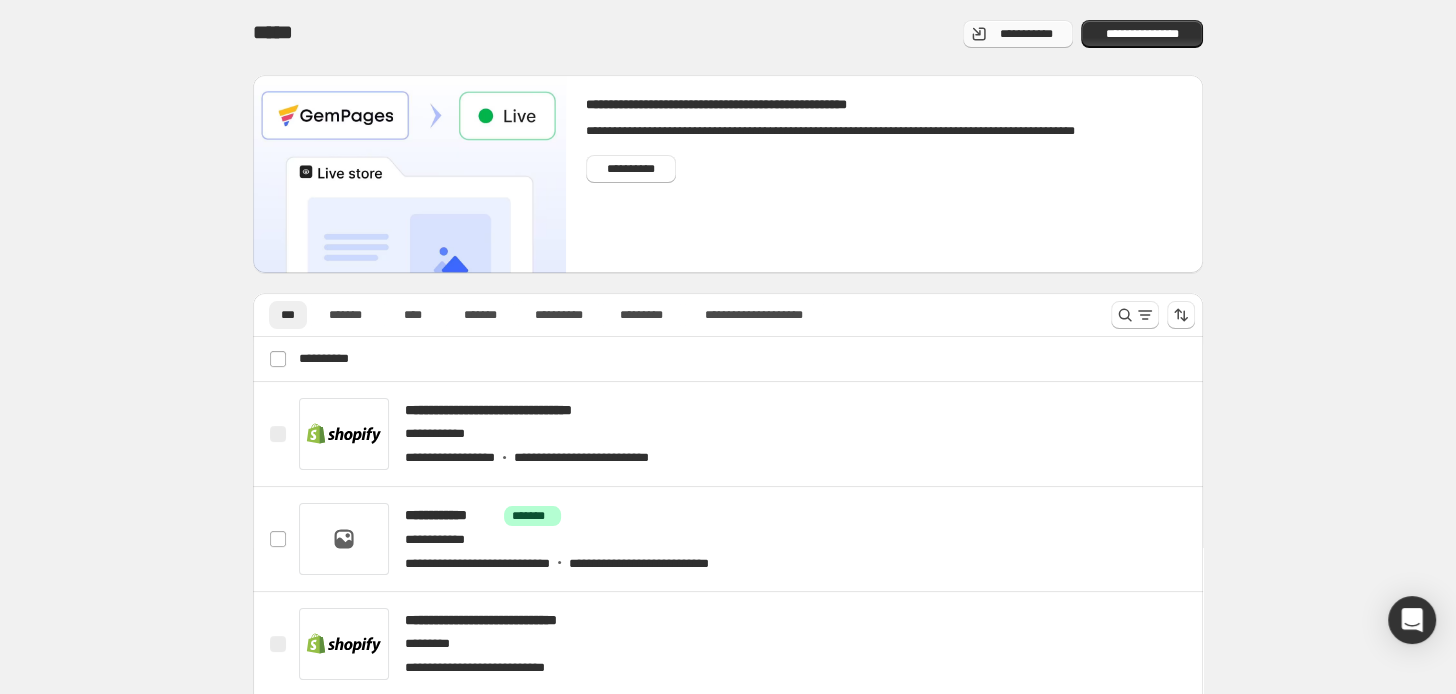 click on "**********" at bounding box center [1026, 34] 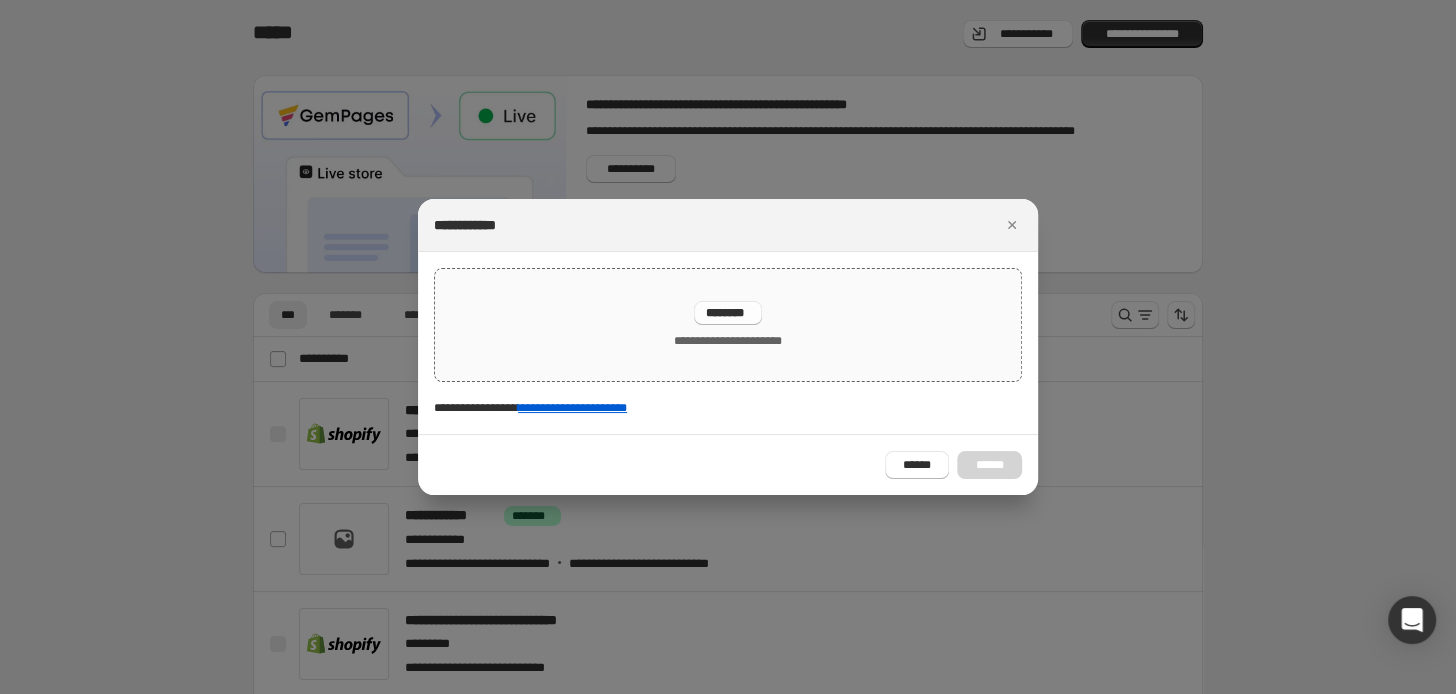 click on "********" at bounding box center (728, 313) 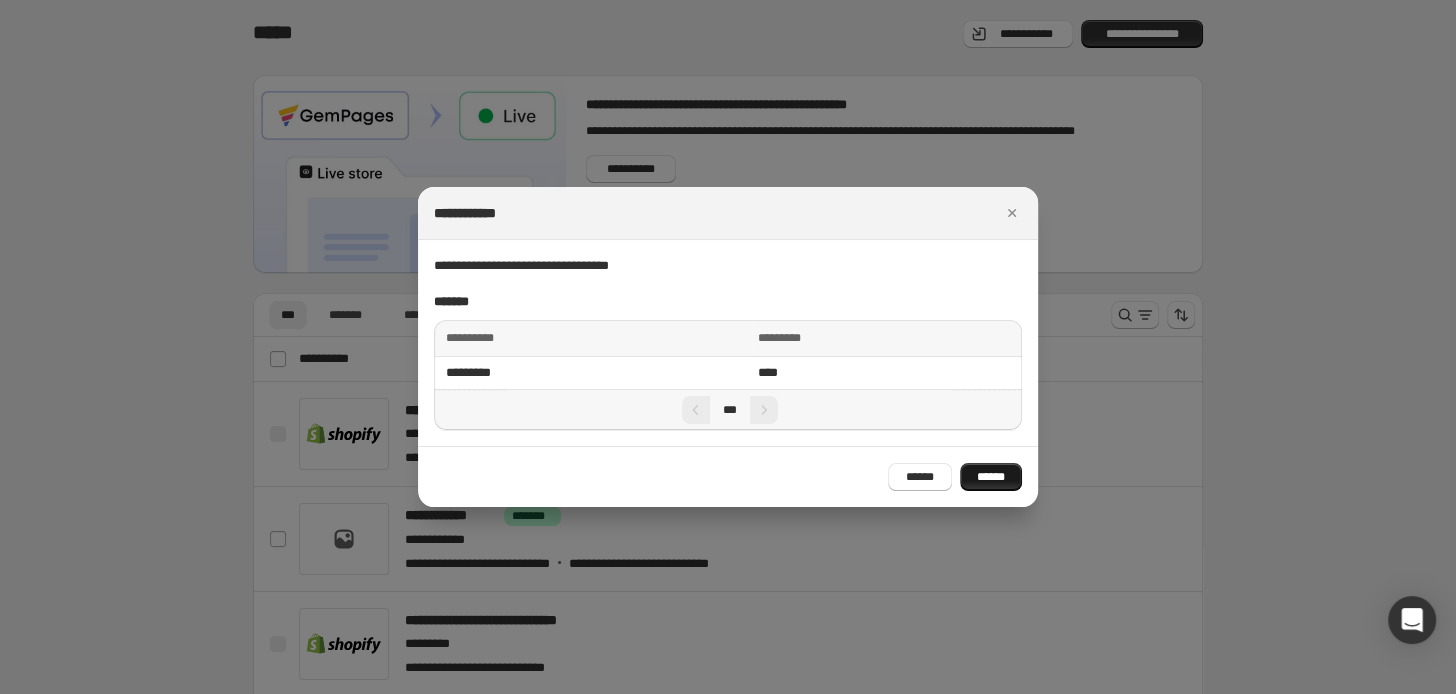 click on "******" at bounding box center [991, 477] 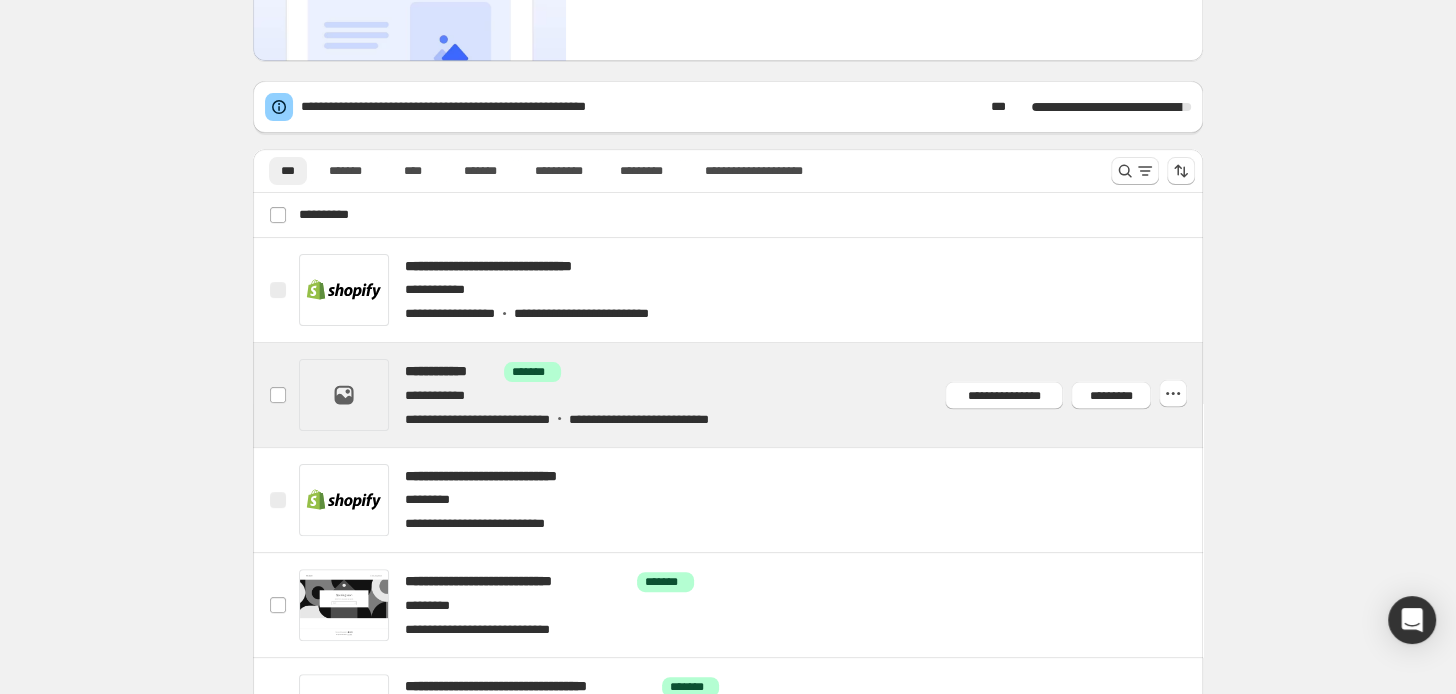 scroll, scrollTop: 0, scrollLeft: 0, axis: both 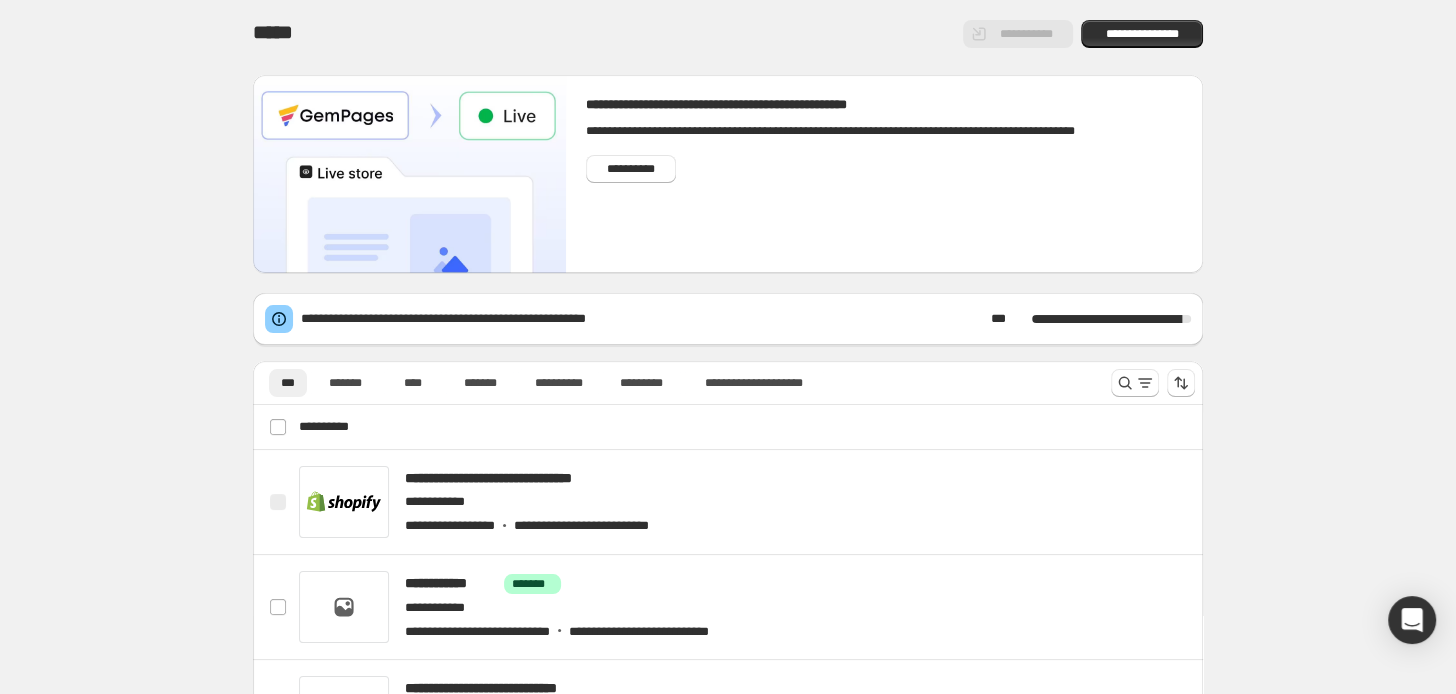click on "**********" at bounding box center (1091, 319) 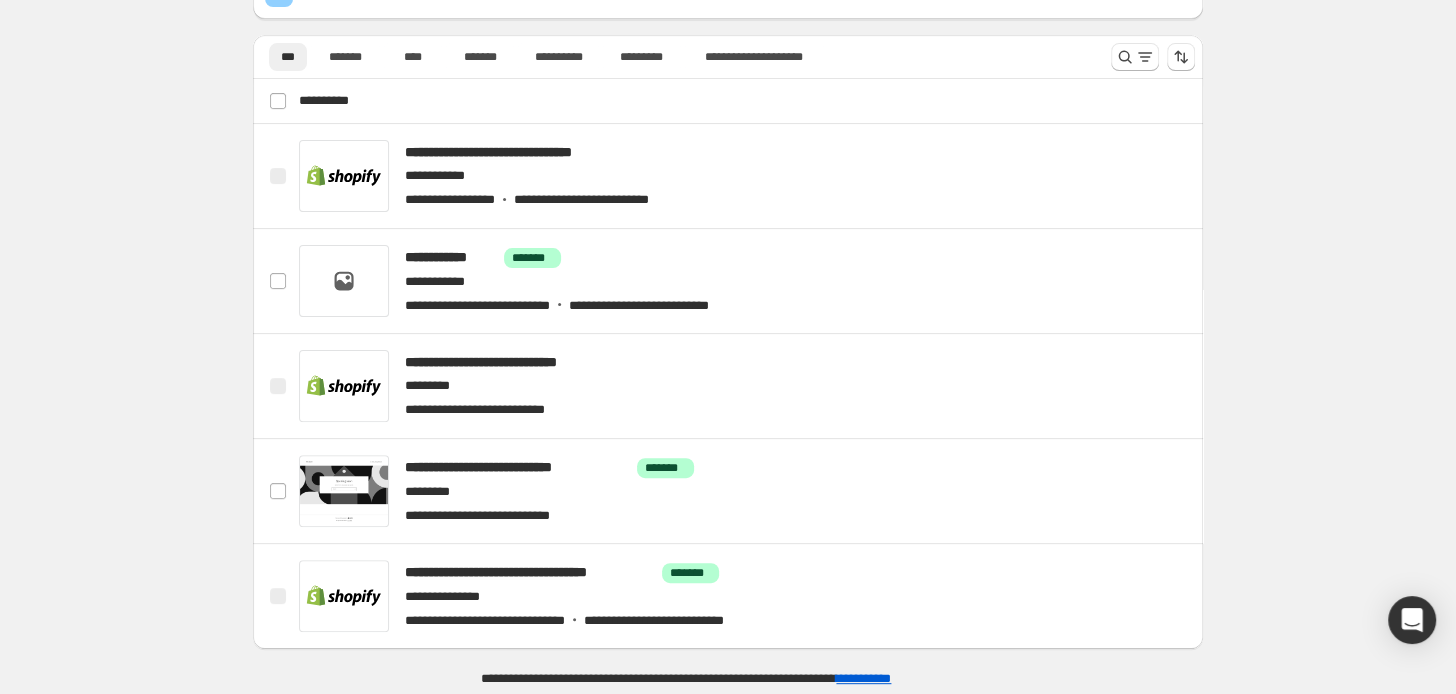 scroll, scrollTop: 0, scrollLeft: 0, axis: both 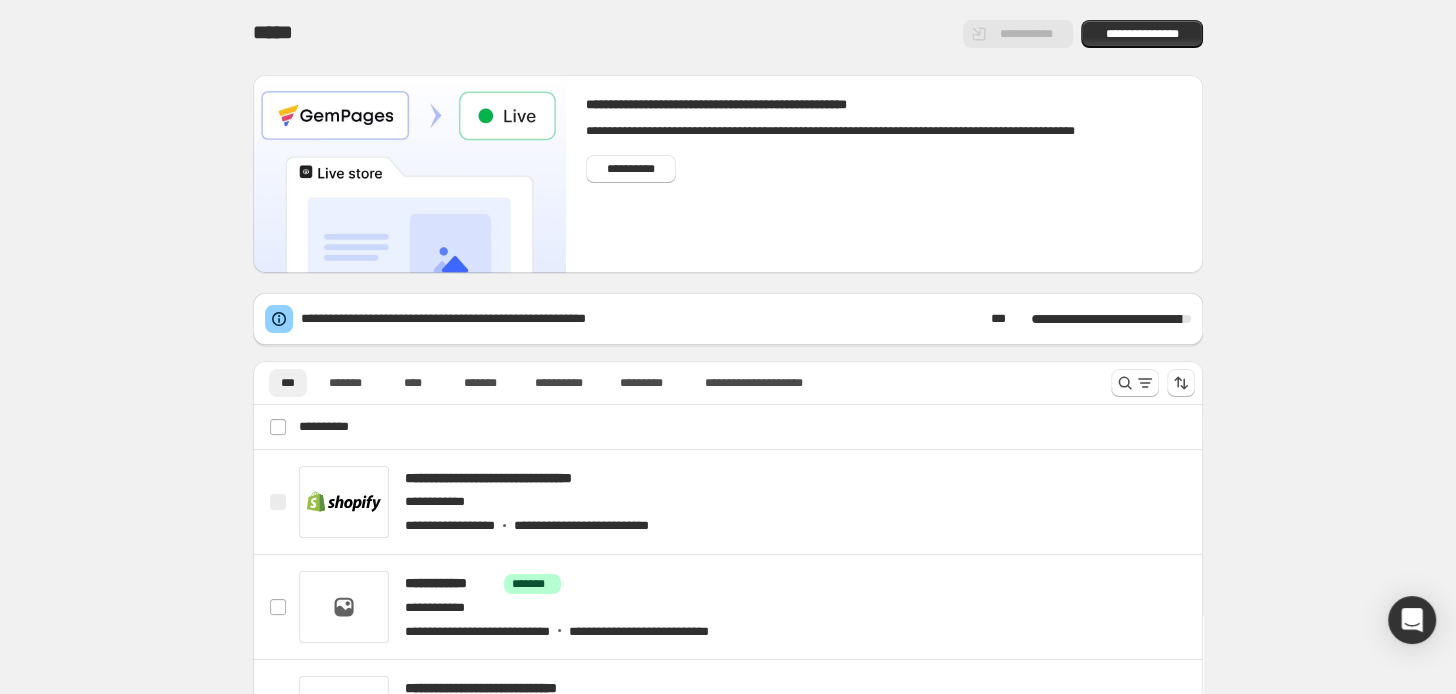 click on "**********" at bounding box center (728, 319) 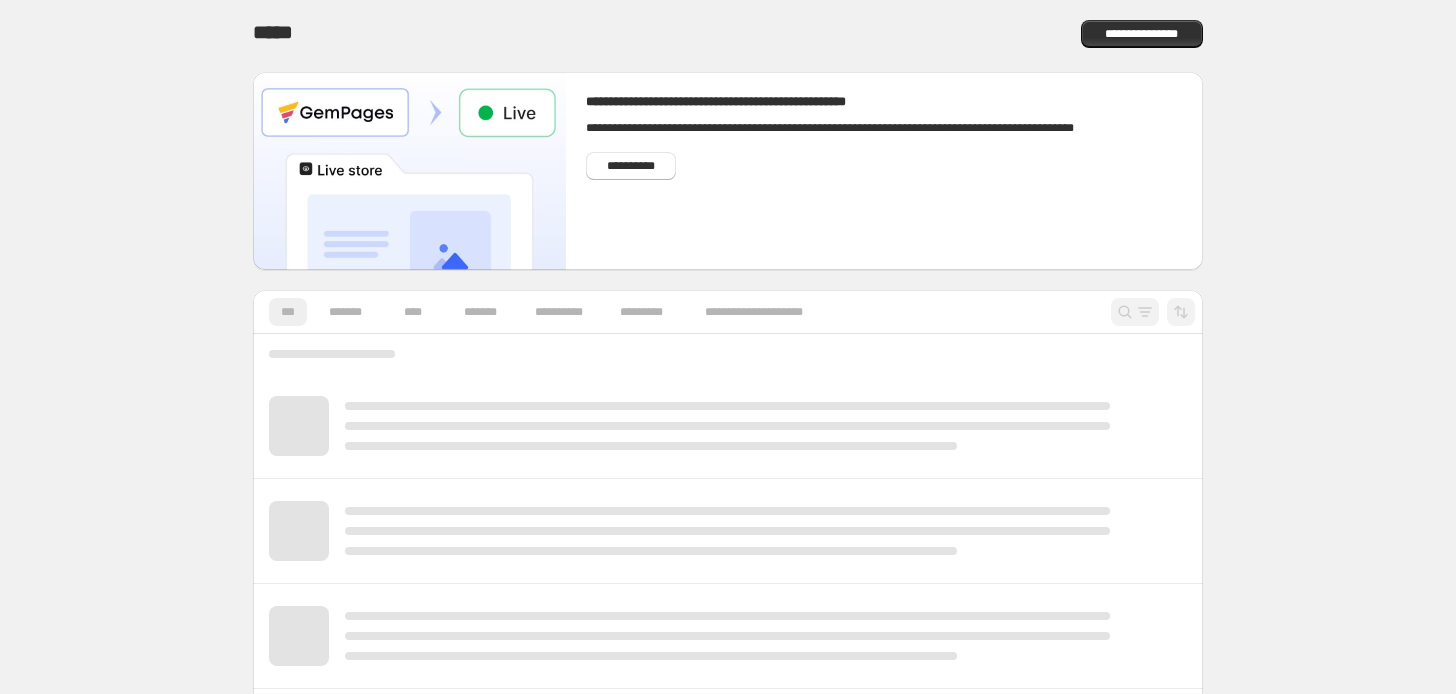 scroll, scrollTop: 0, scrollLeft: 0, axis: both 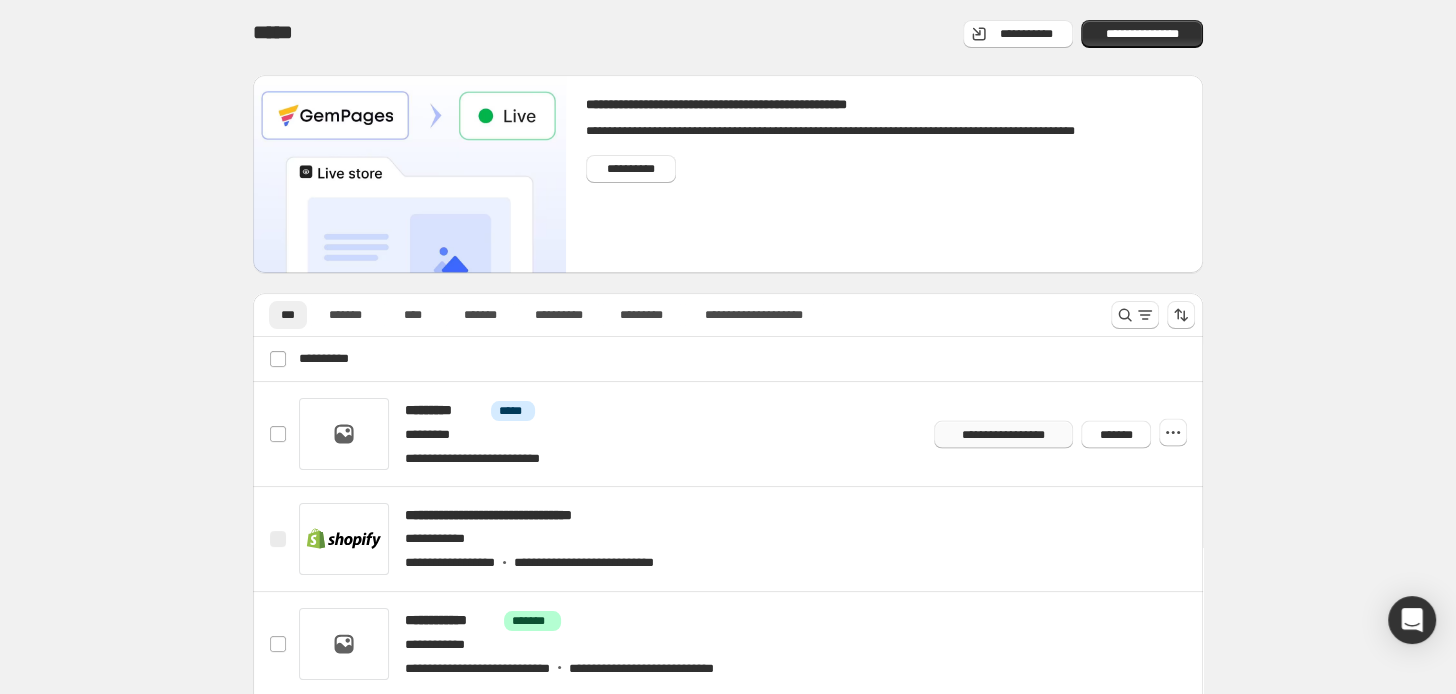 click on "**********" at bounding box center (1003, 434) 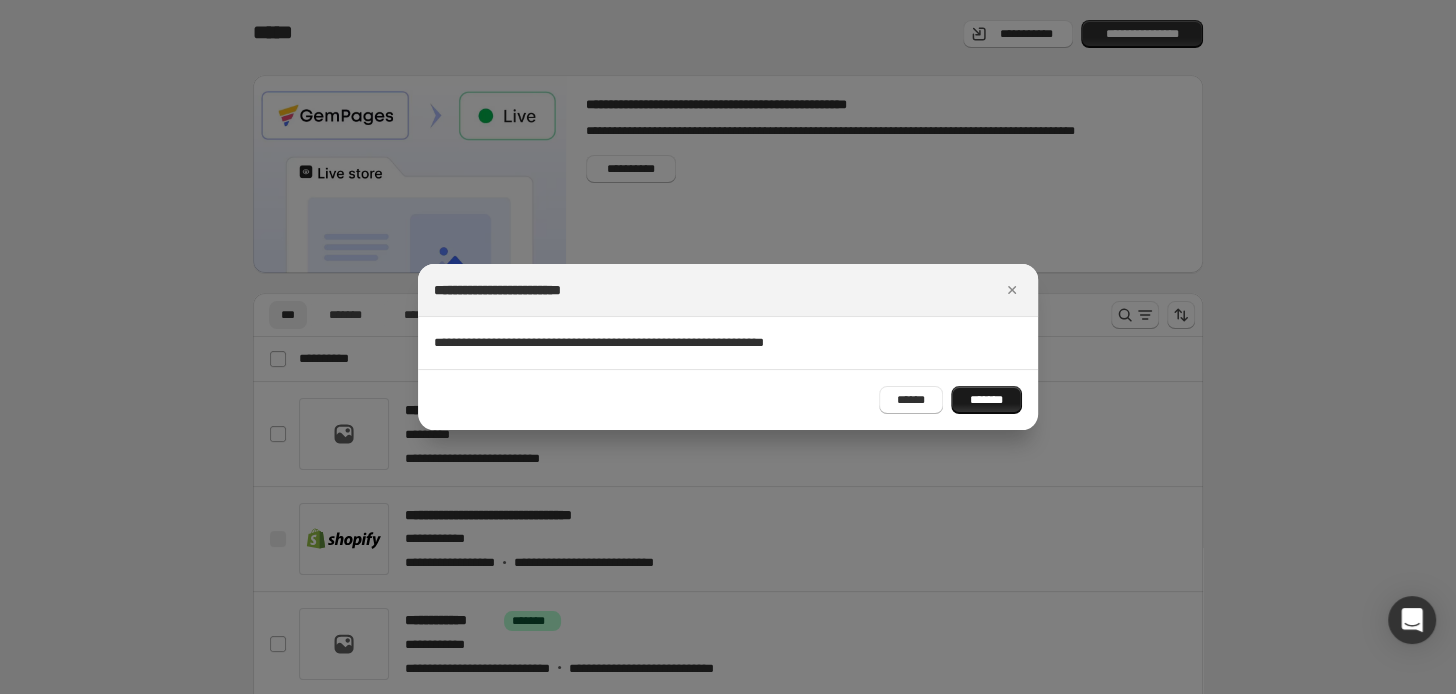 click on "*******" at bounding box center (986, 400) 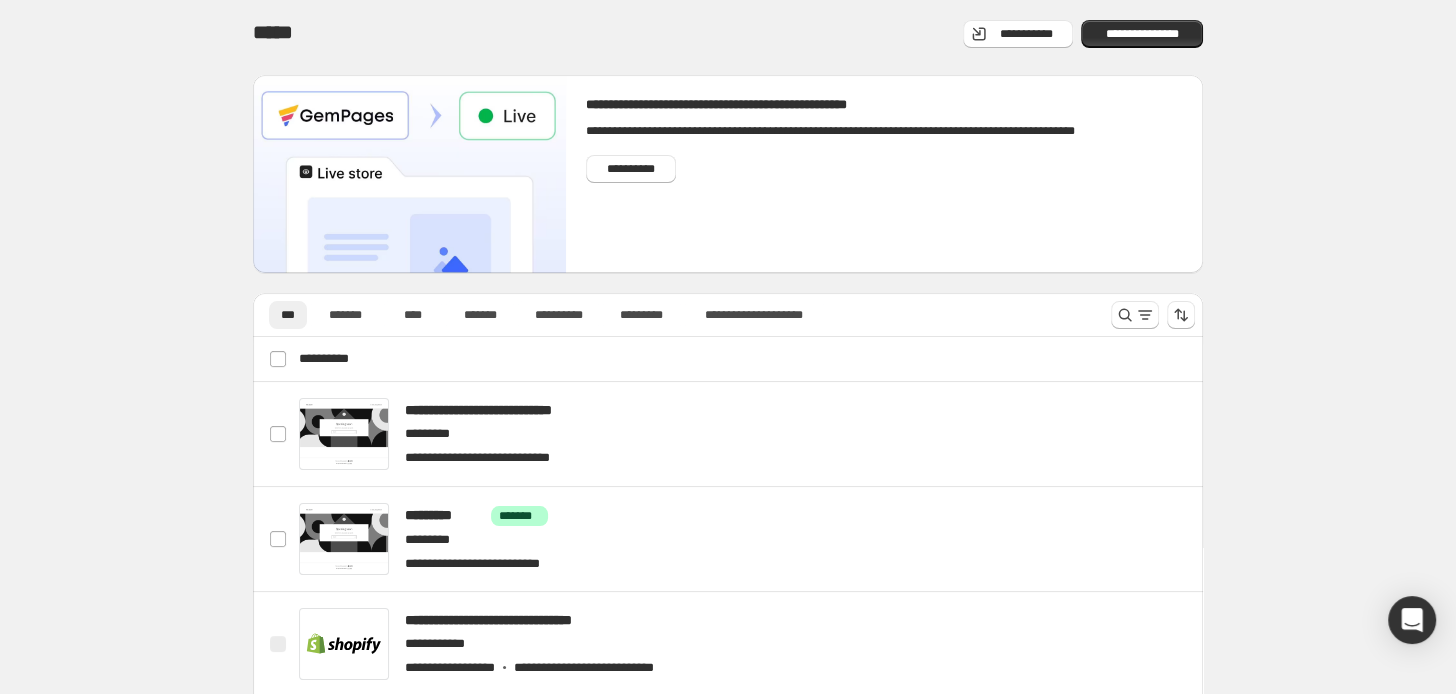 click on "**********" at bounding box center (728, 530) 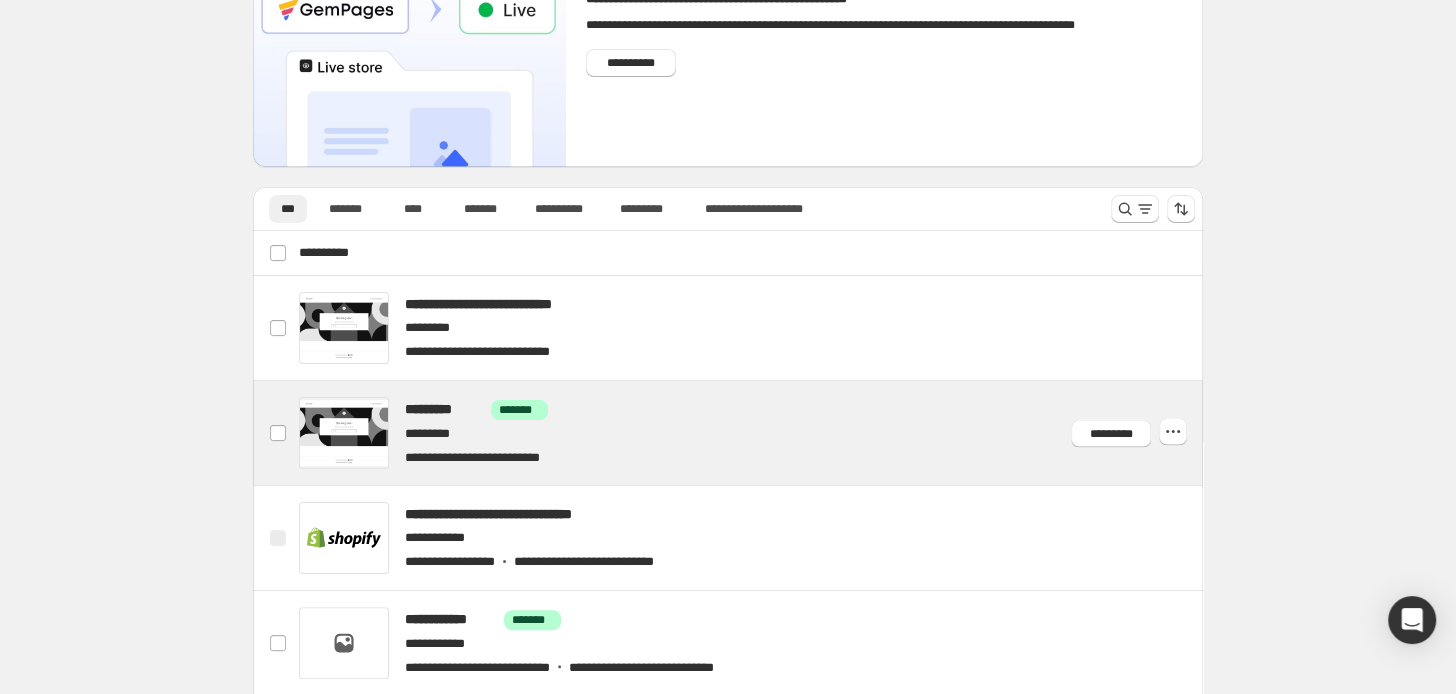 click at bounding box center [751, 433] 